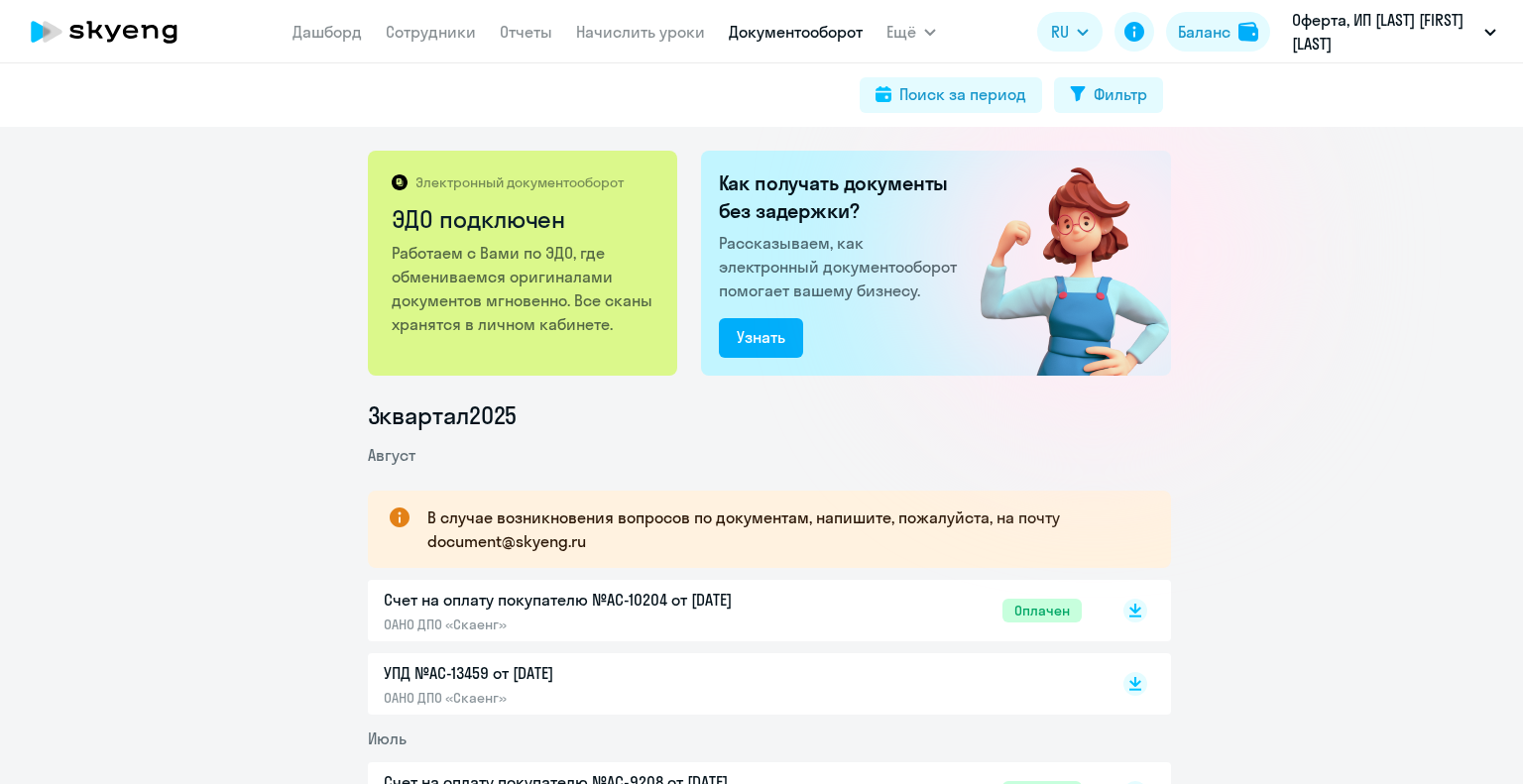 scroll, scrollTop: 0, scrollLeft: 0, axis: both 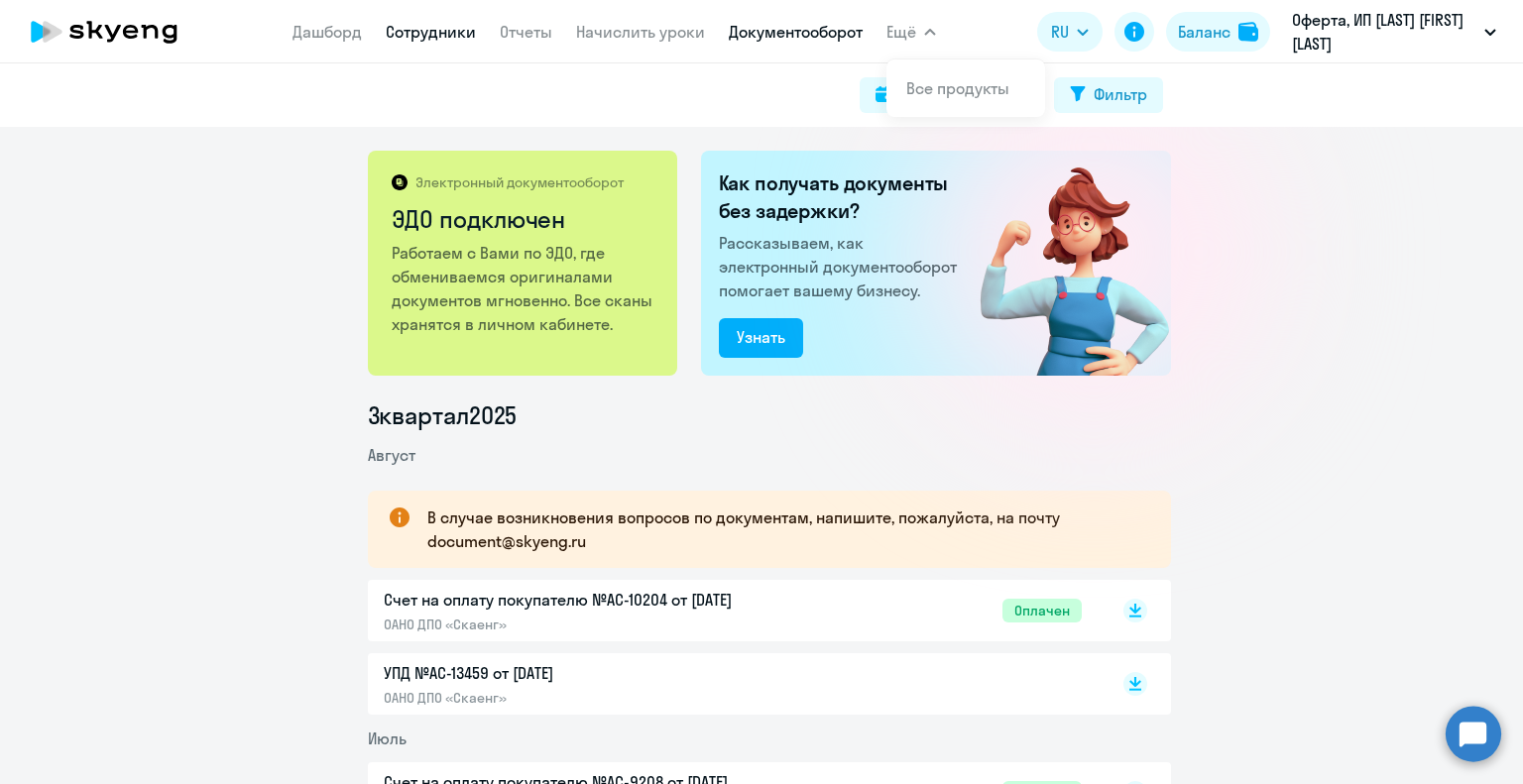 click on "Сотрудники" at bounding box center [430, 32] 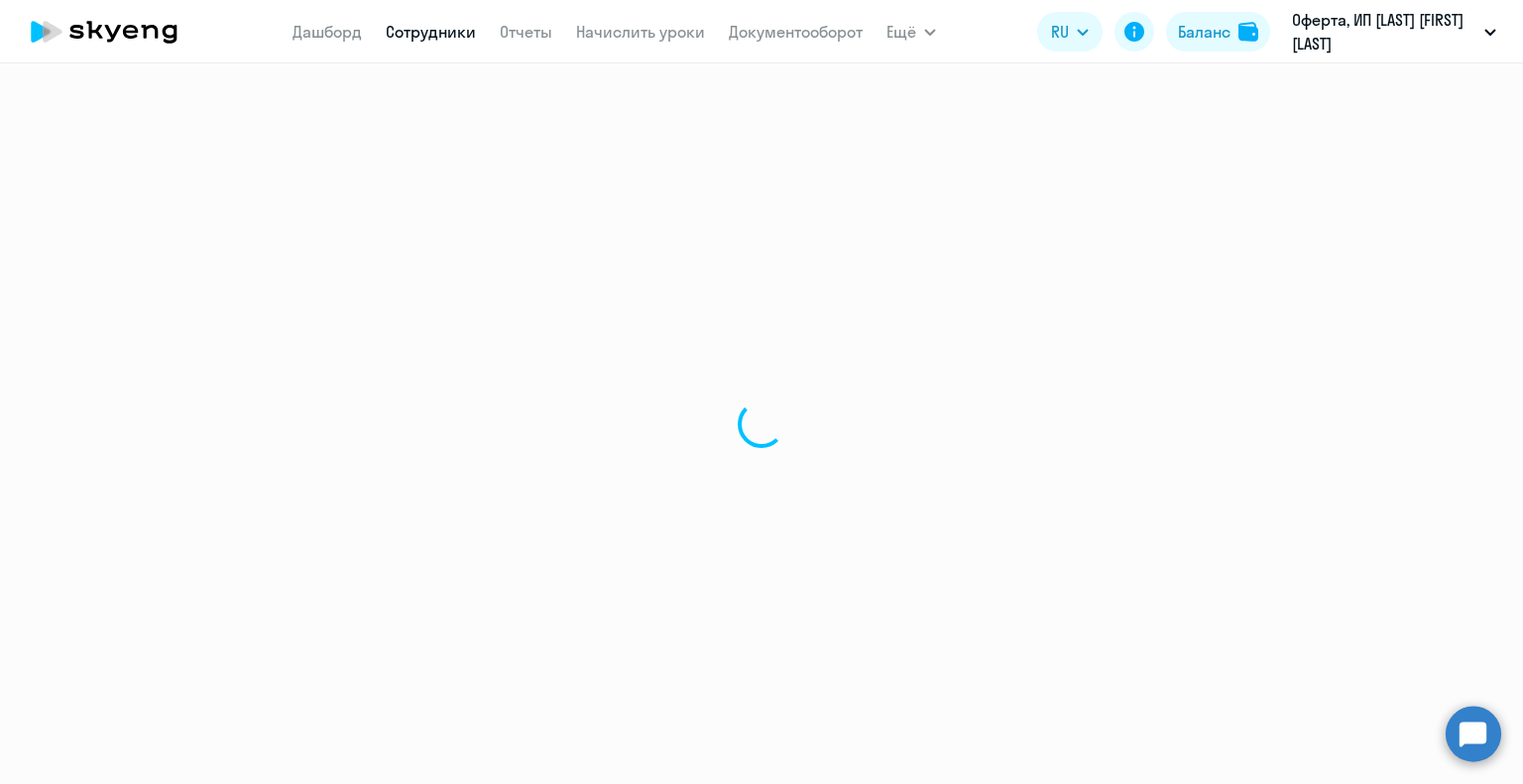 select on "30" 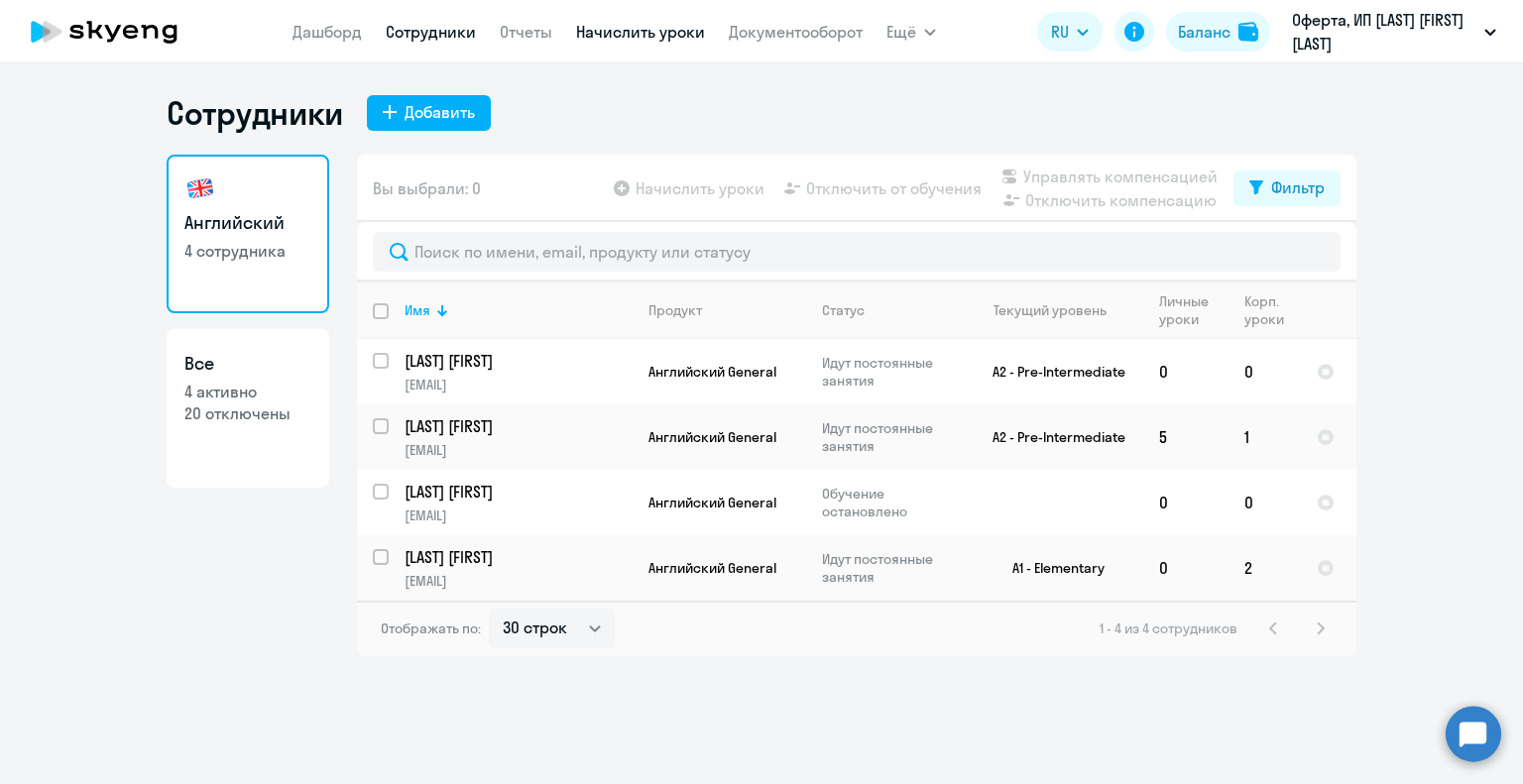 click on "Начислить уроки" at bounding box center [641, 32] 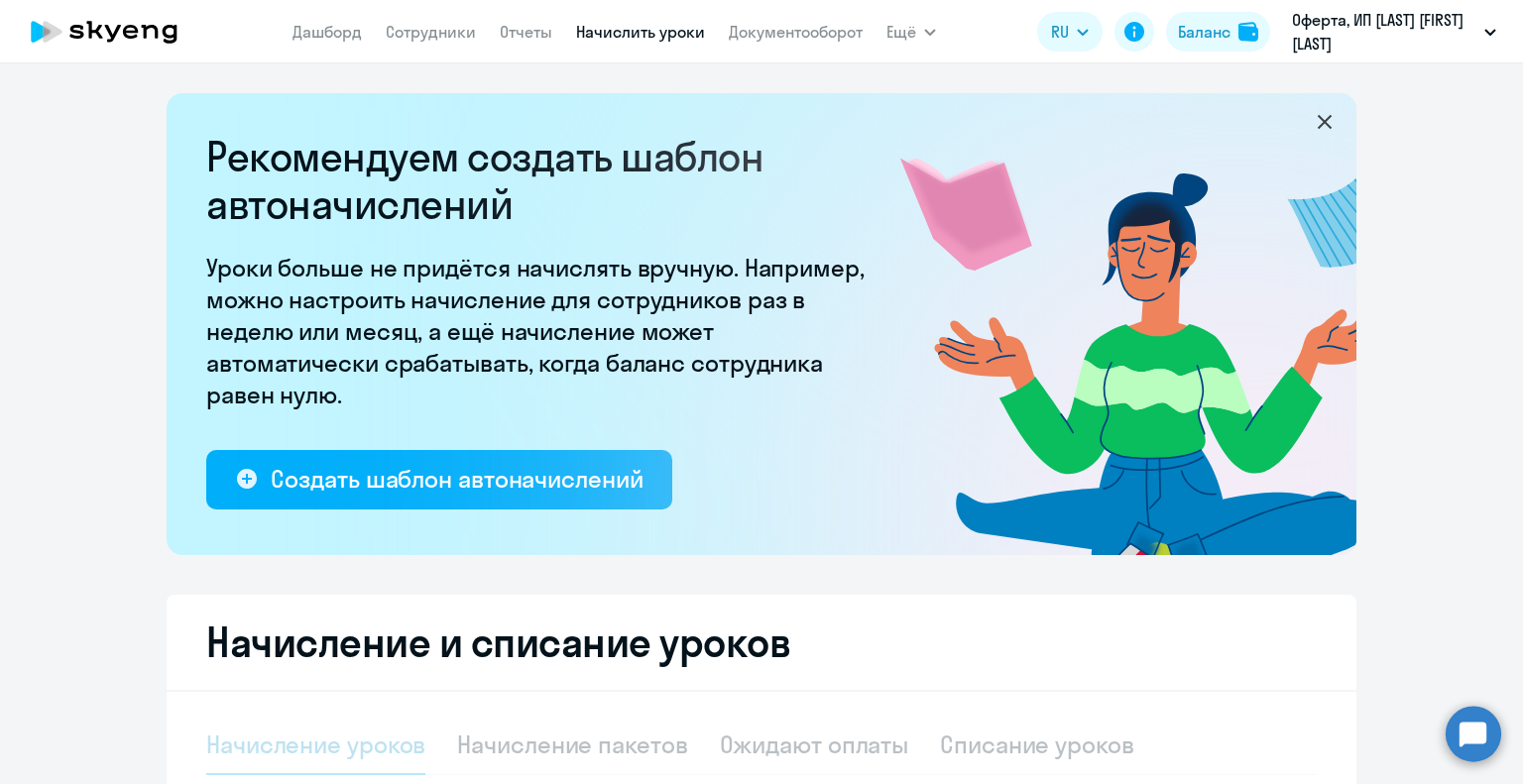 select on "10" 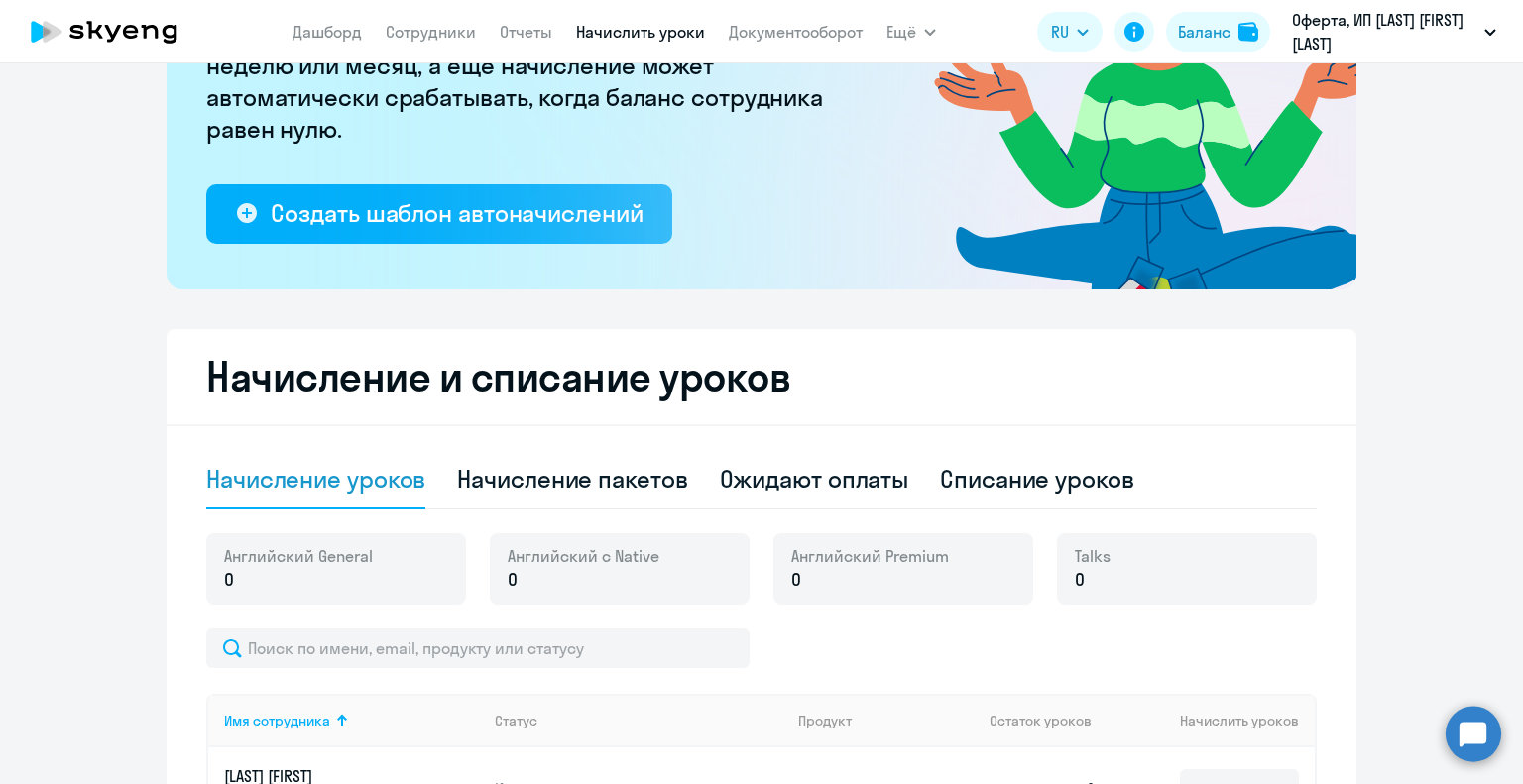 scroll, scrollTop: 0, scrollLeft: 0, axis: both 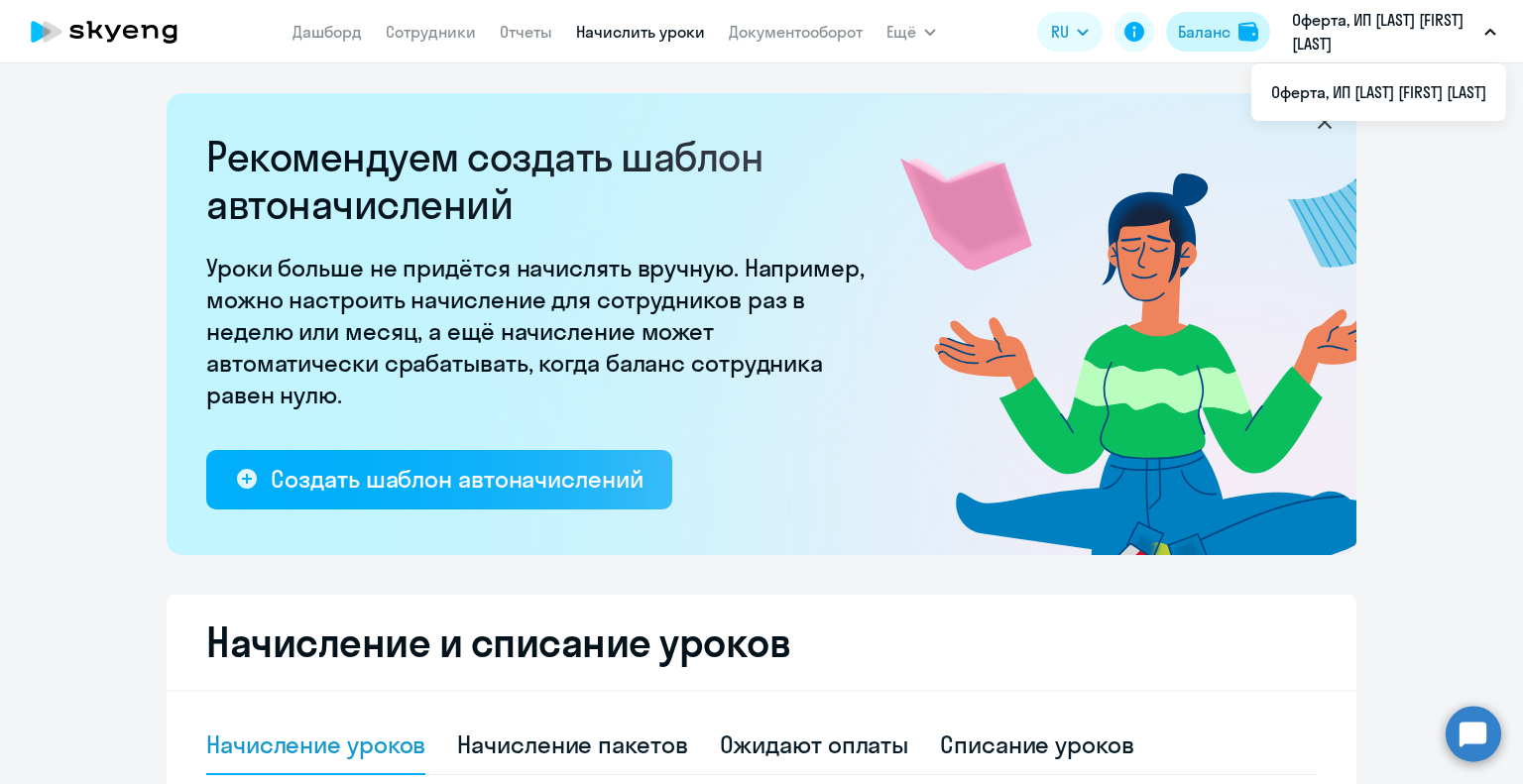 click on "Баланс" 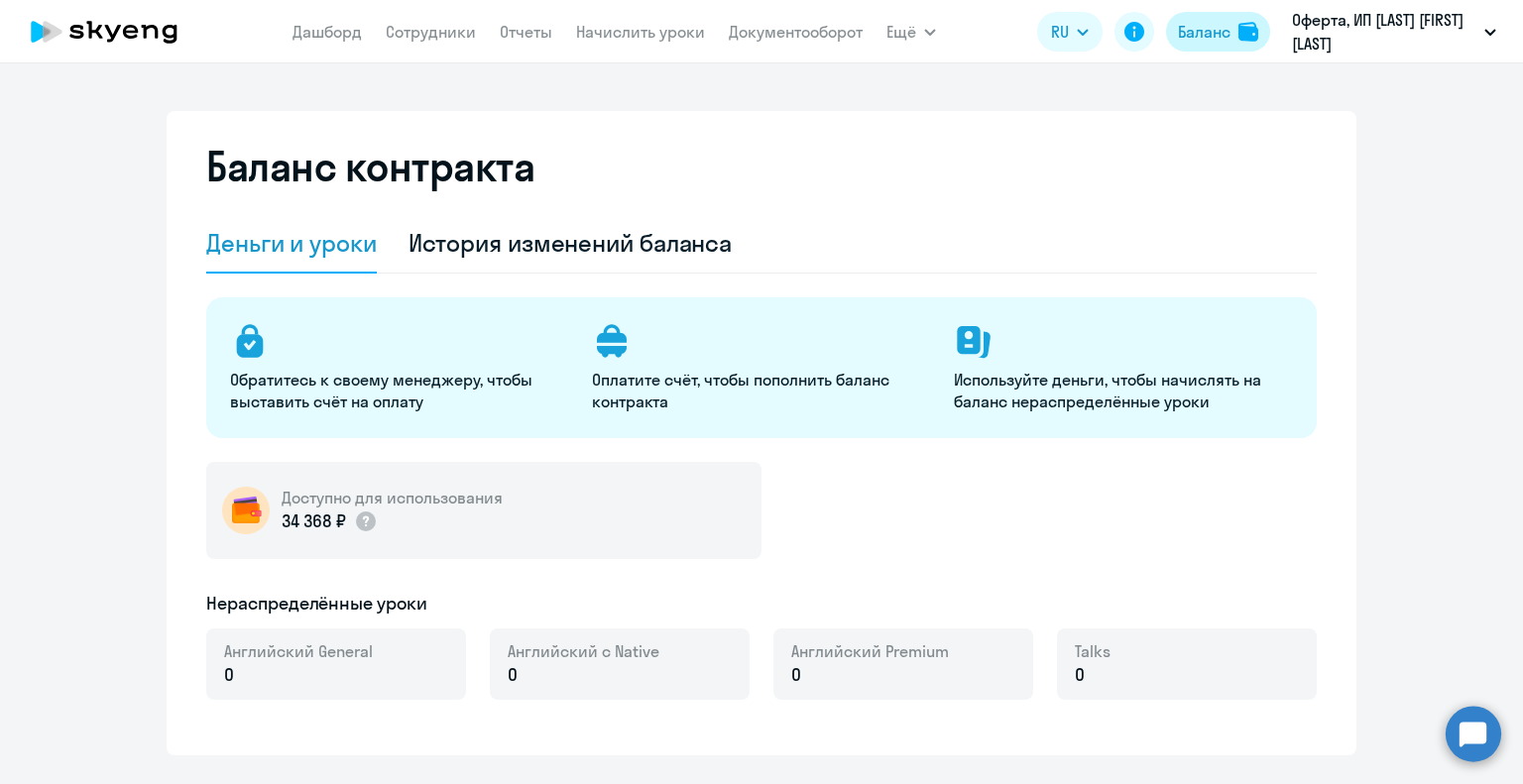 select on "english_adult_not_native_speaker" 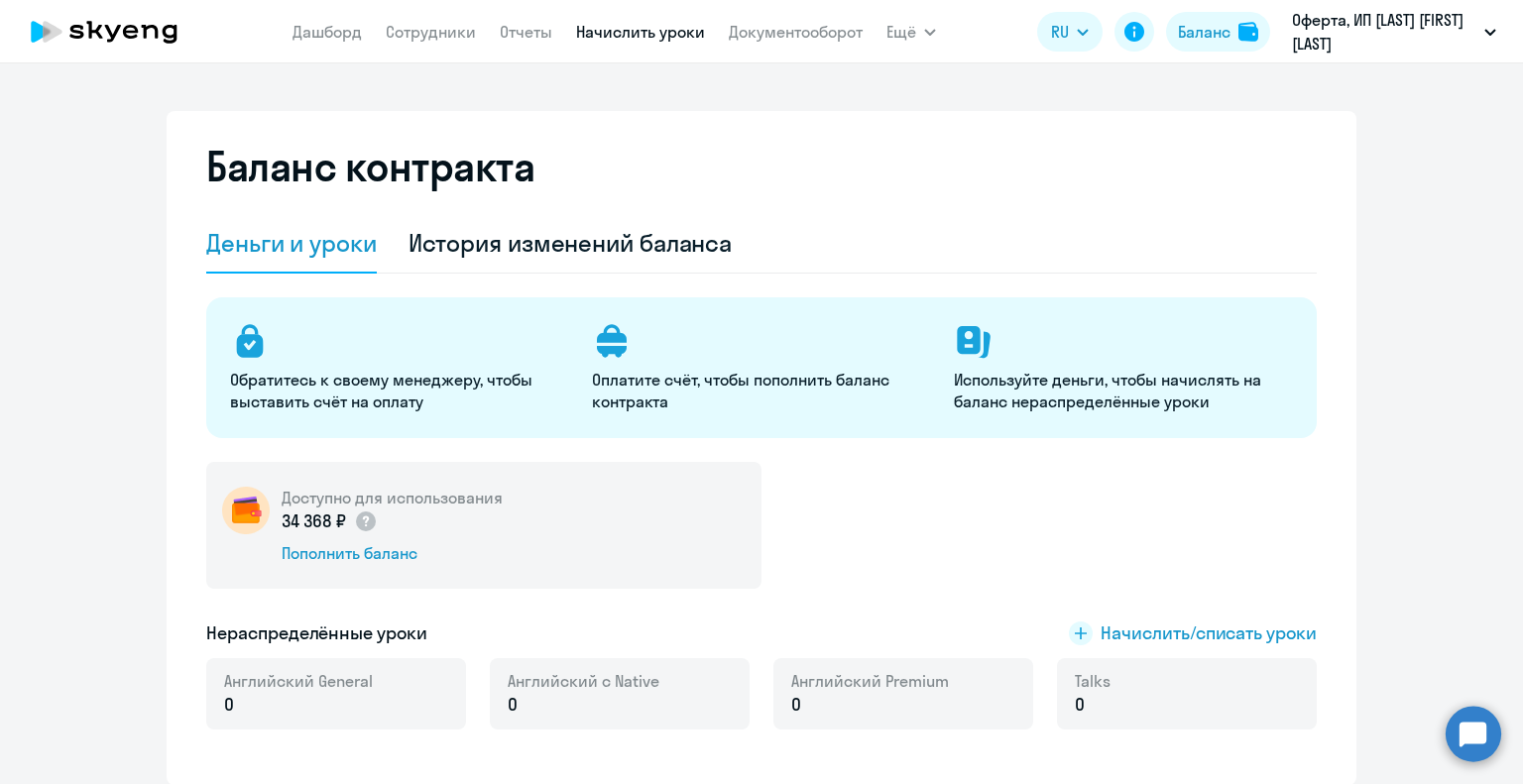 click on "Начислить уроки" at bounding box center [641, 32] 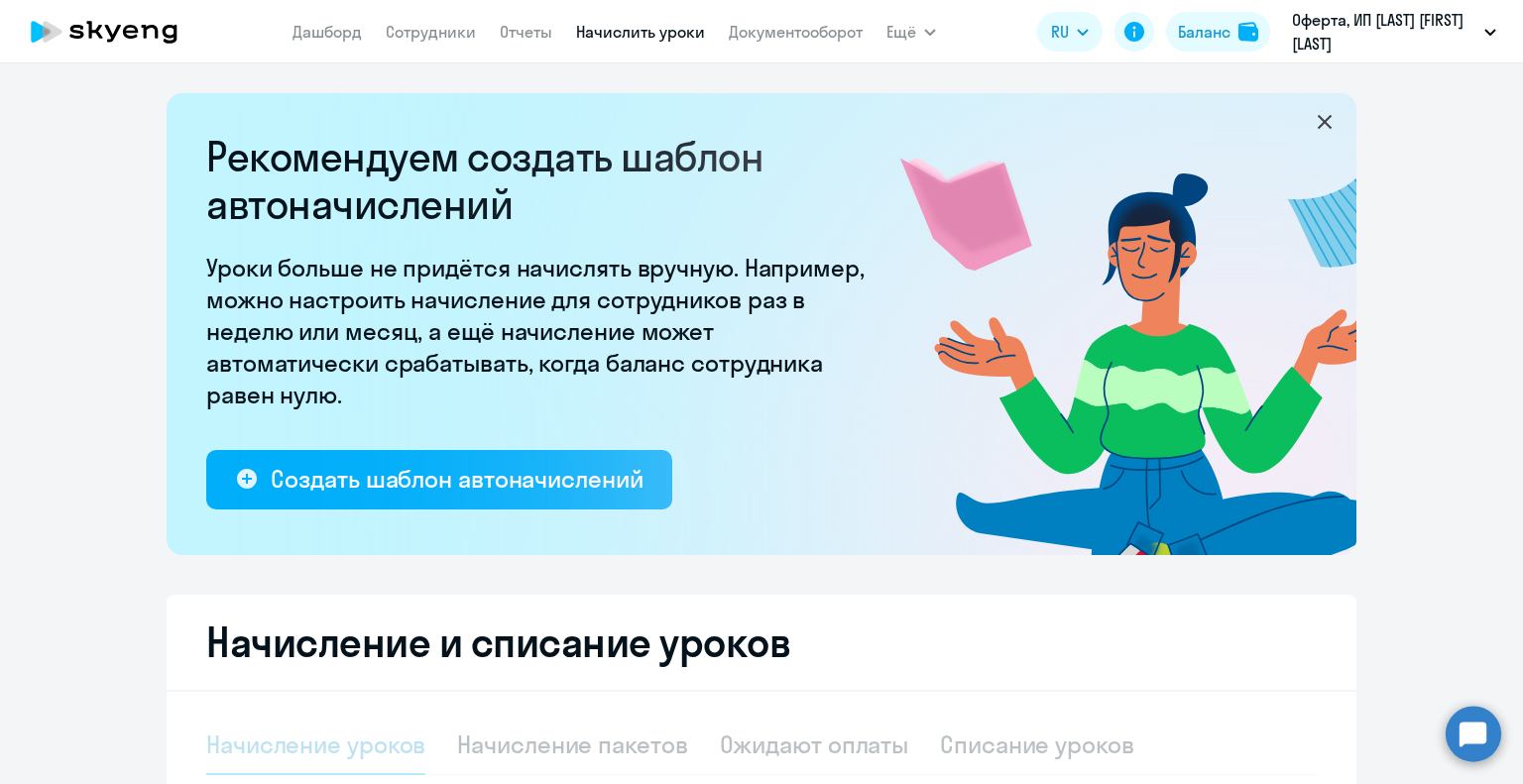 select on "10" 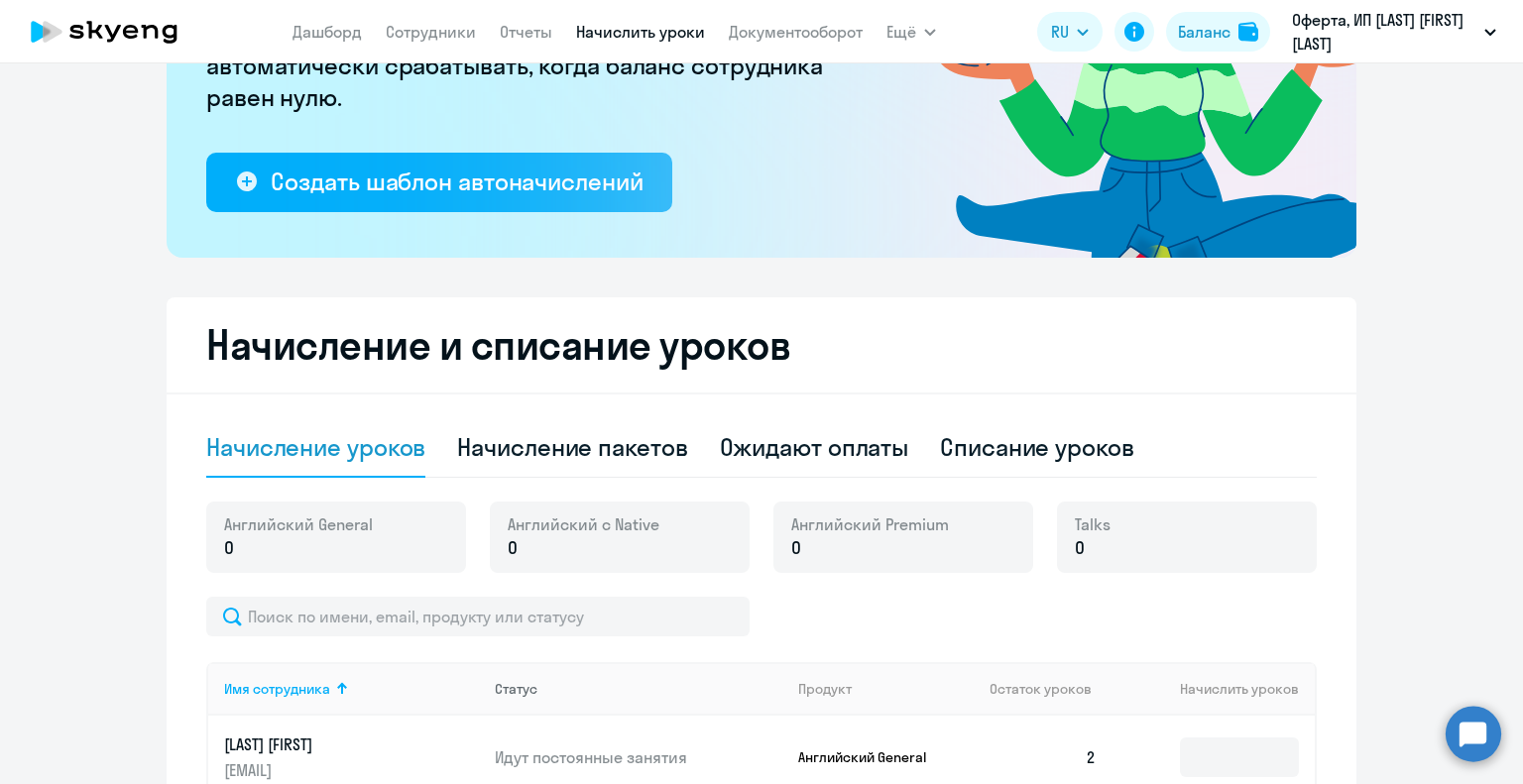 scroll, scrollTop: 595, scrollLeft: 0, axis: vertical 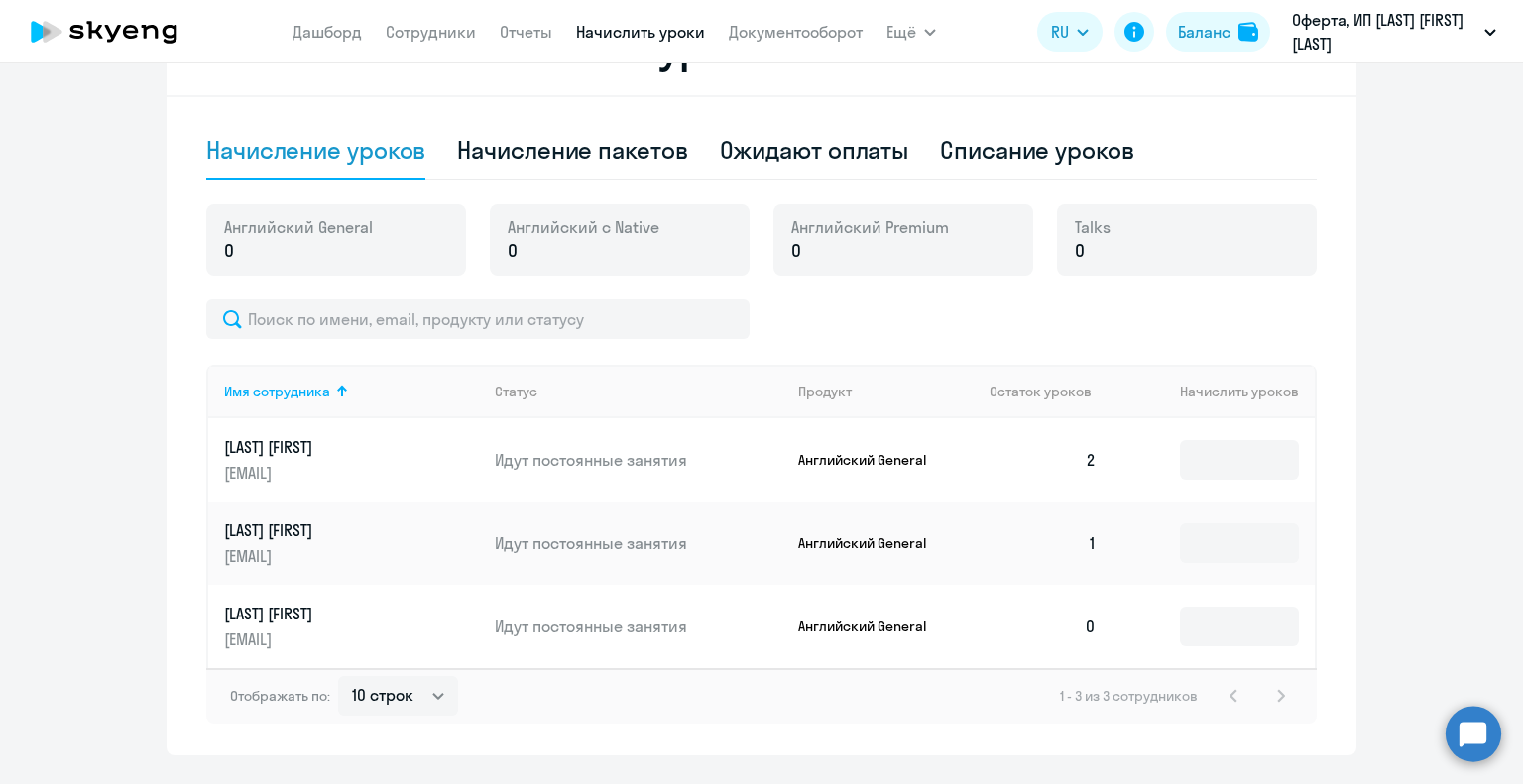 click on "[LAST] [FIRST]" 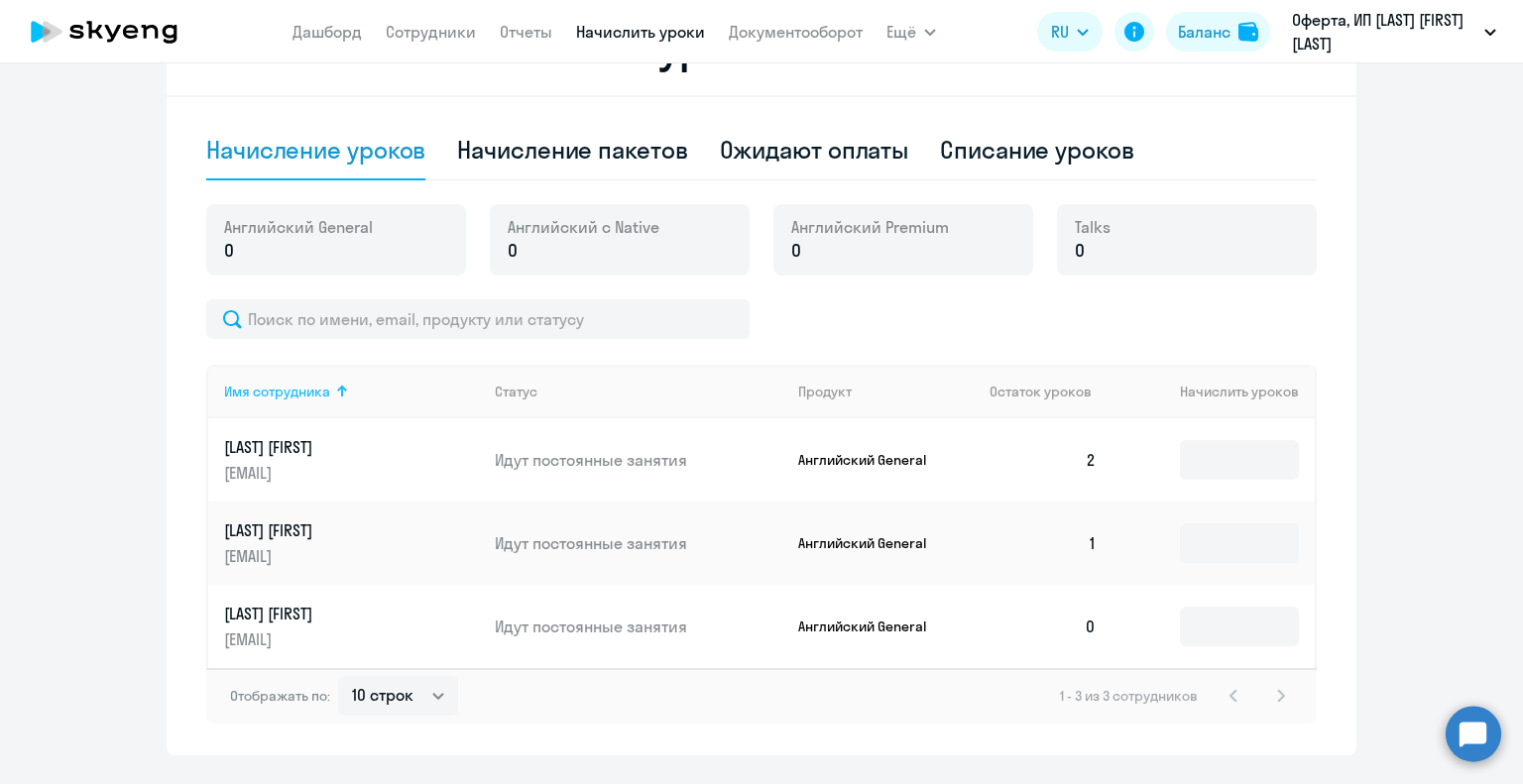 scroll, scrollTop: 0, scrollLeft: 0, axis: both 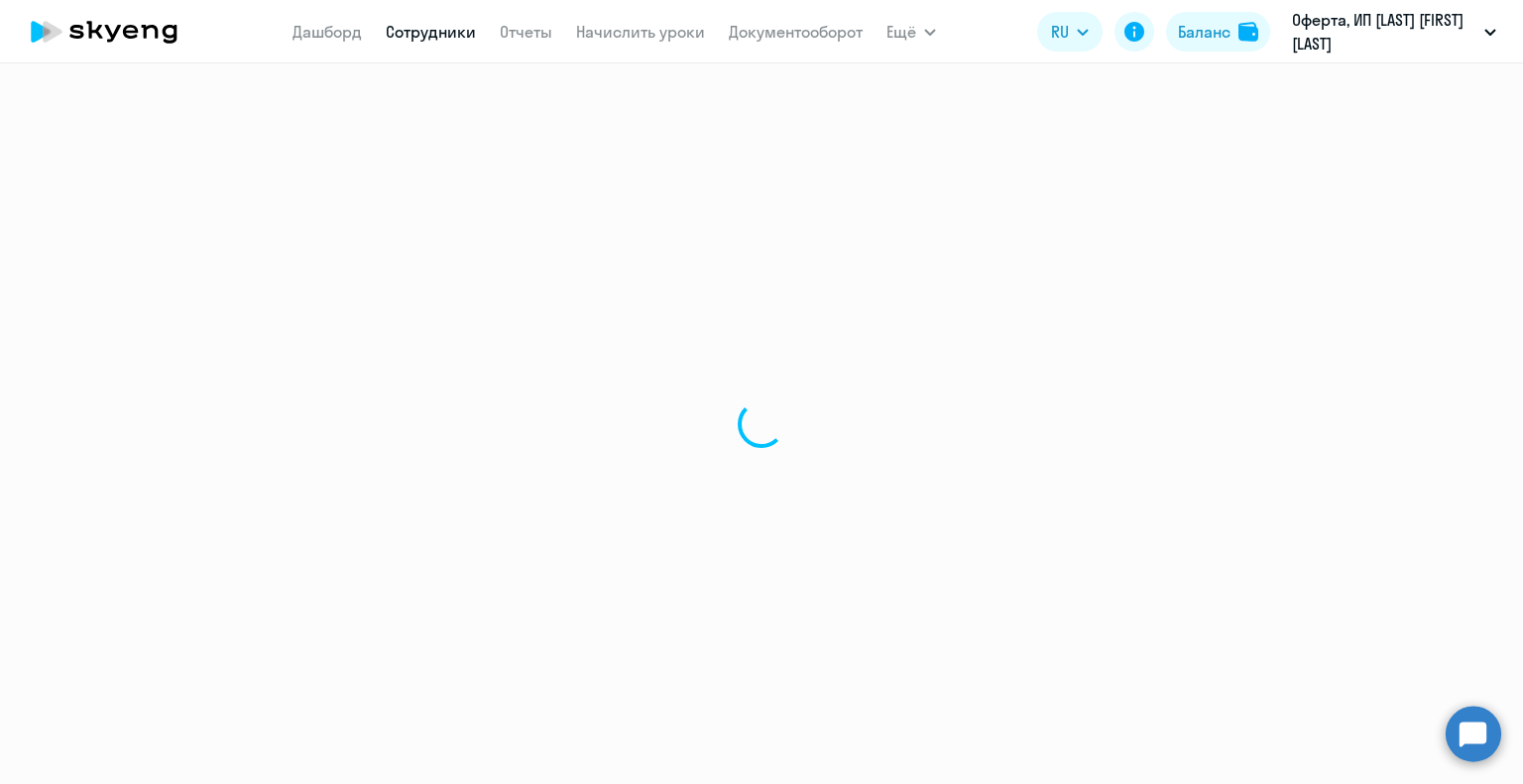select on "english" 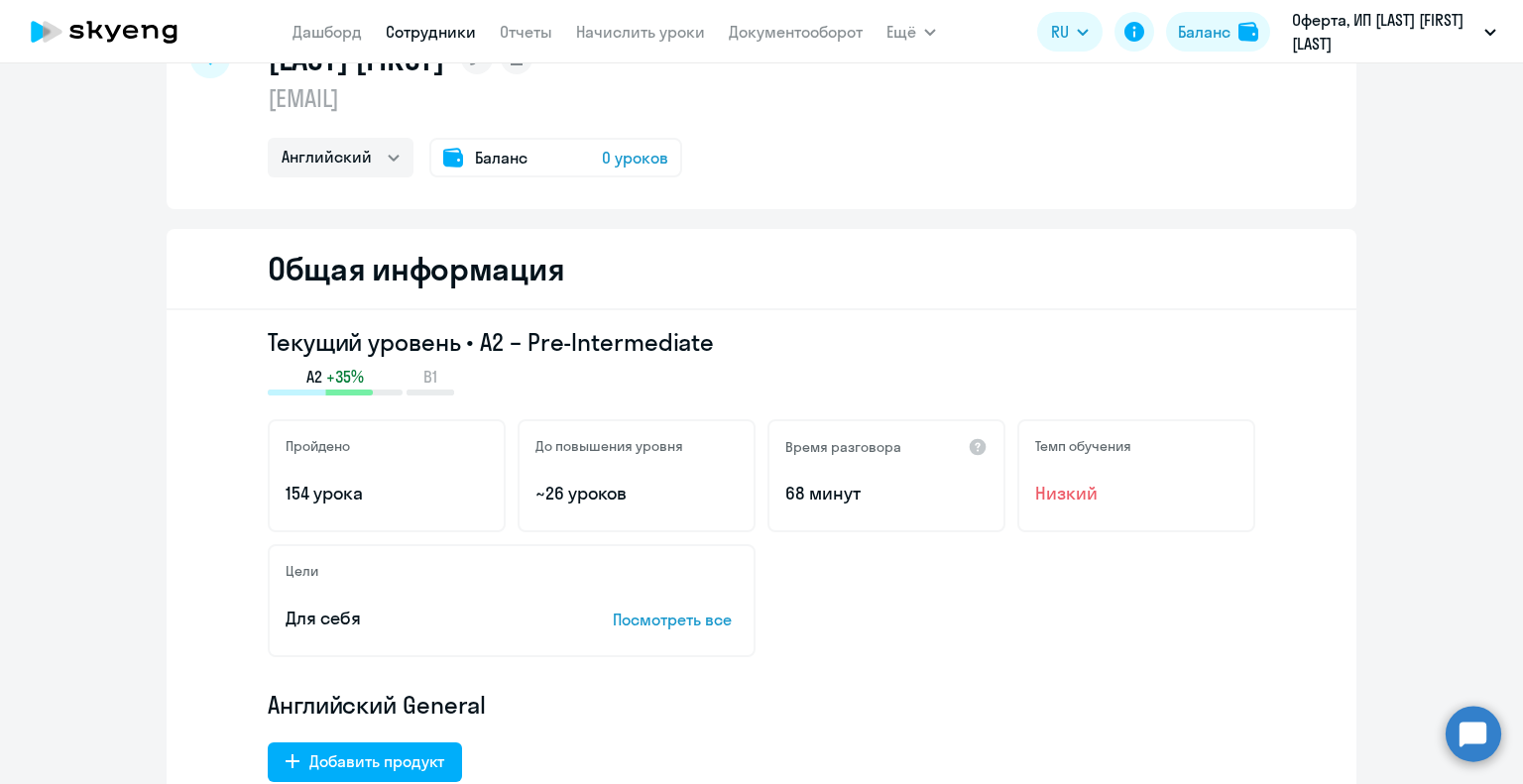 scroll, scrollTop: 0, scrollLeft: 0, axis: both 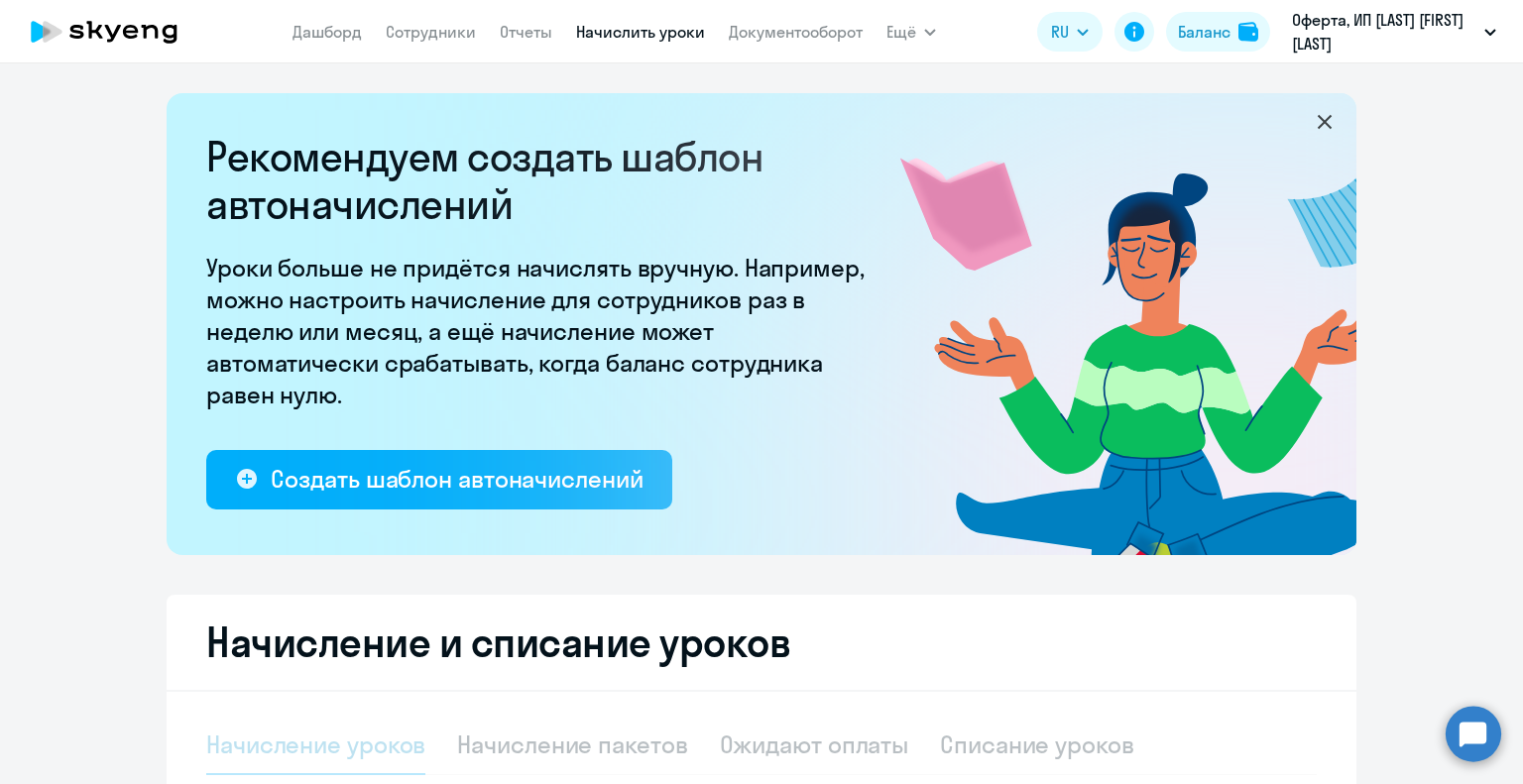 select on "10" 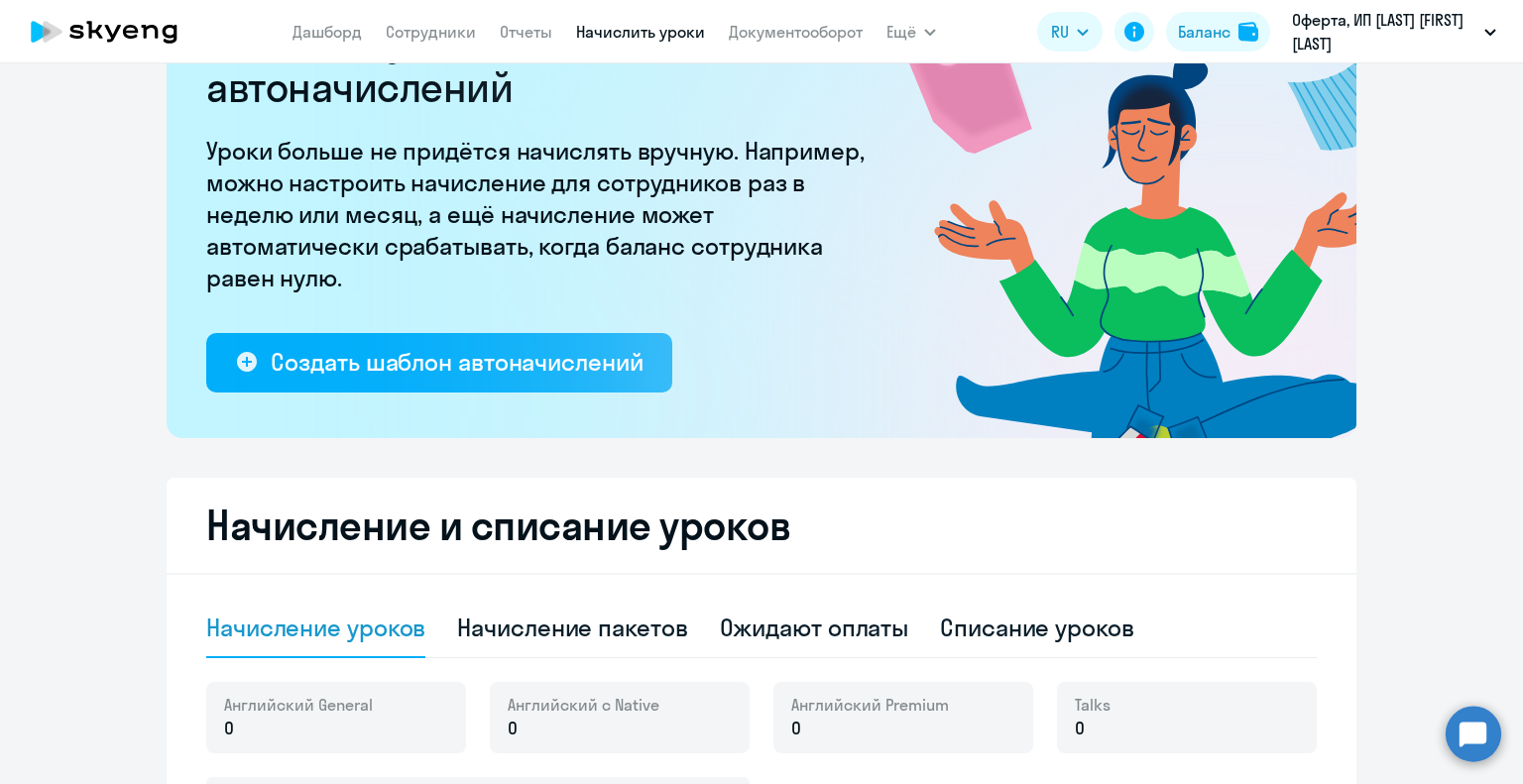 scroll, scrollTop: 396, scrollLeft: 0, axis: vertical 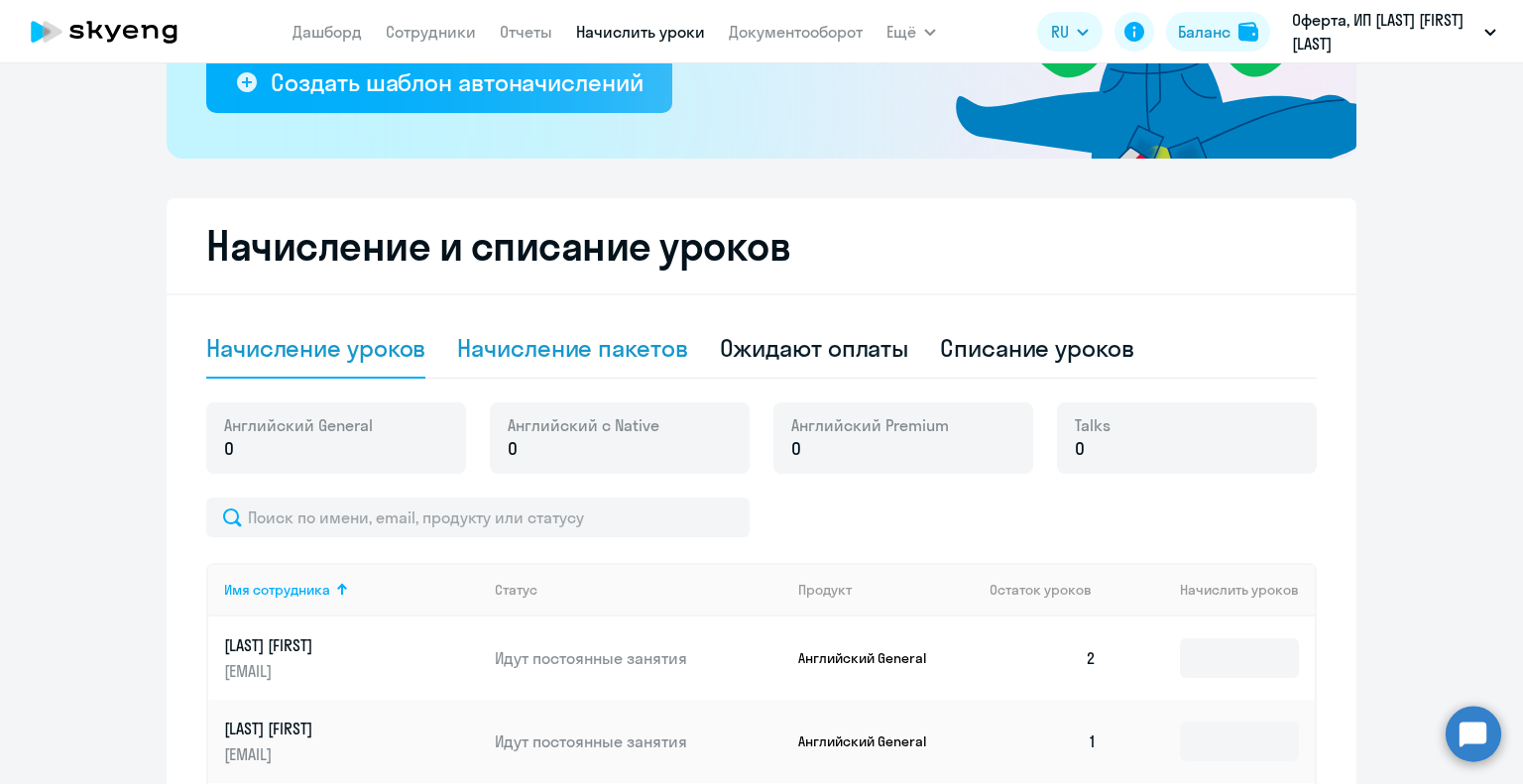 click on "Начисление пакетов" 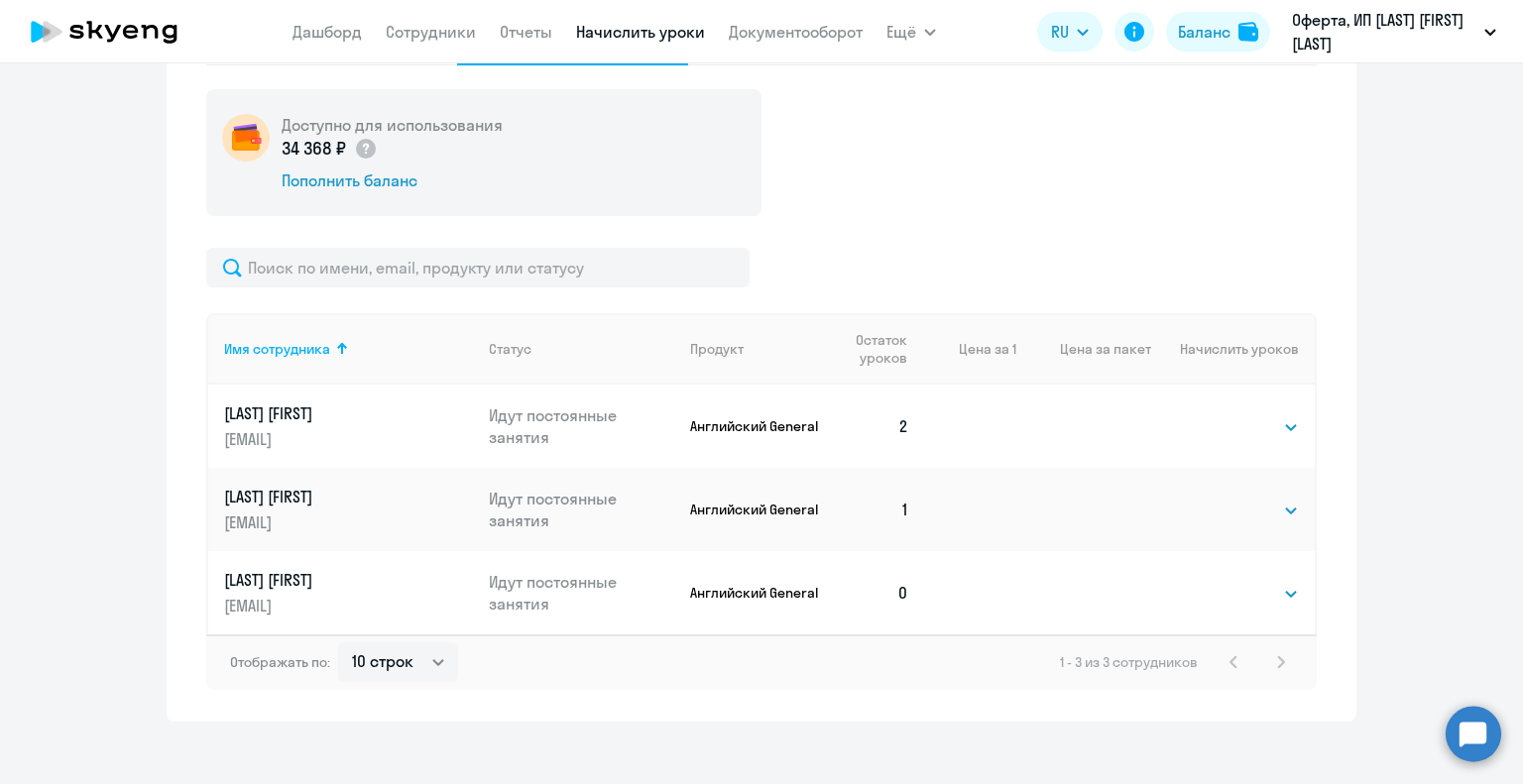scroll, scrollTop: 726, scrollLeft: 0, axis: vertical 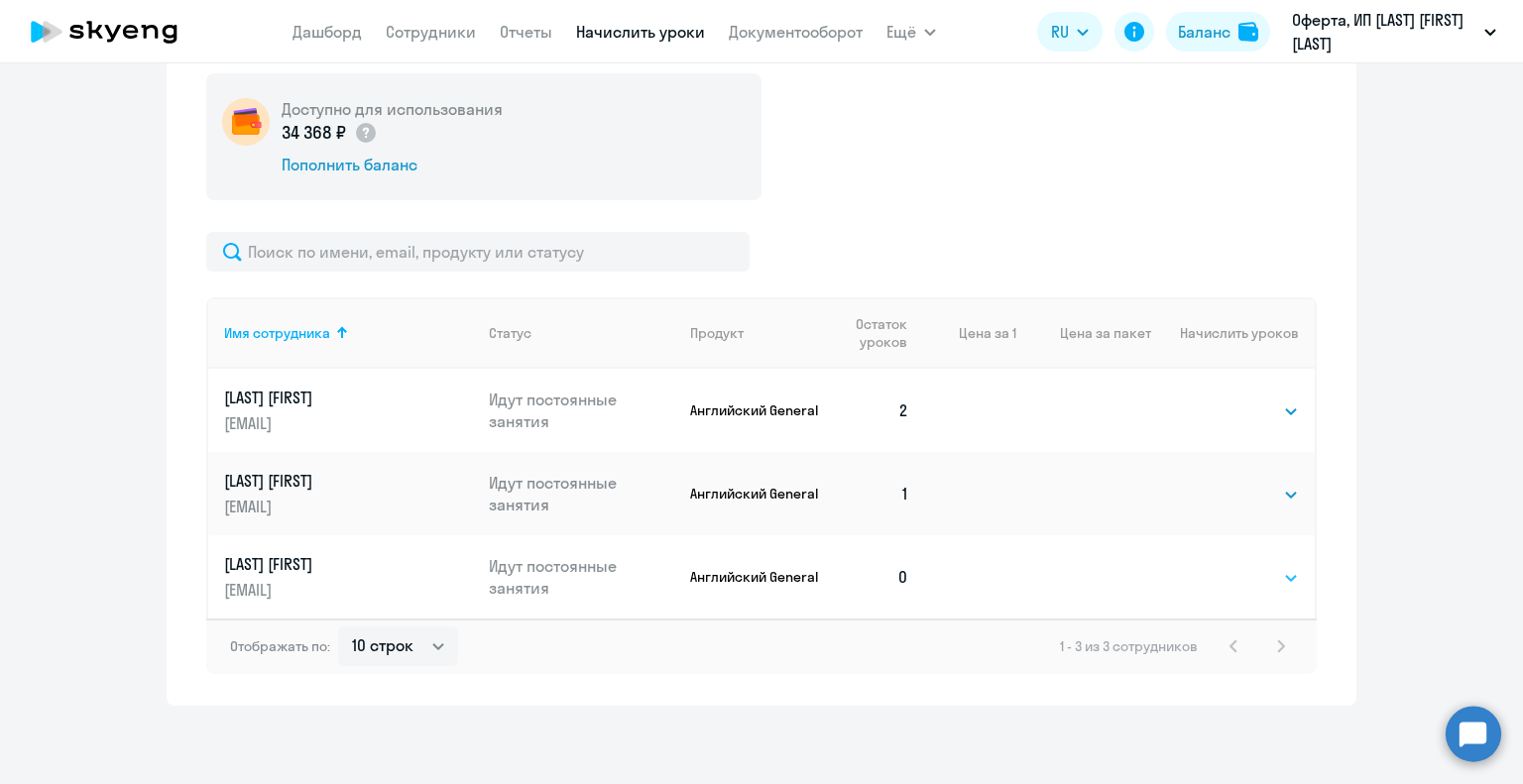click on "Выбрать   4   8   16   32   64   96   128" 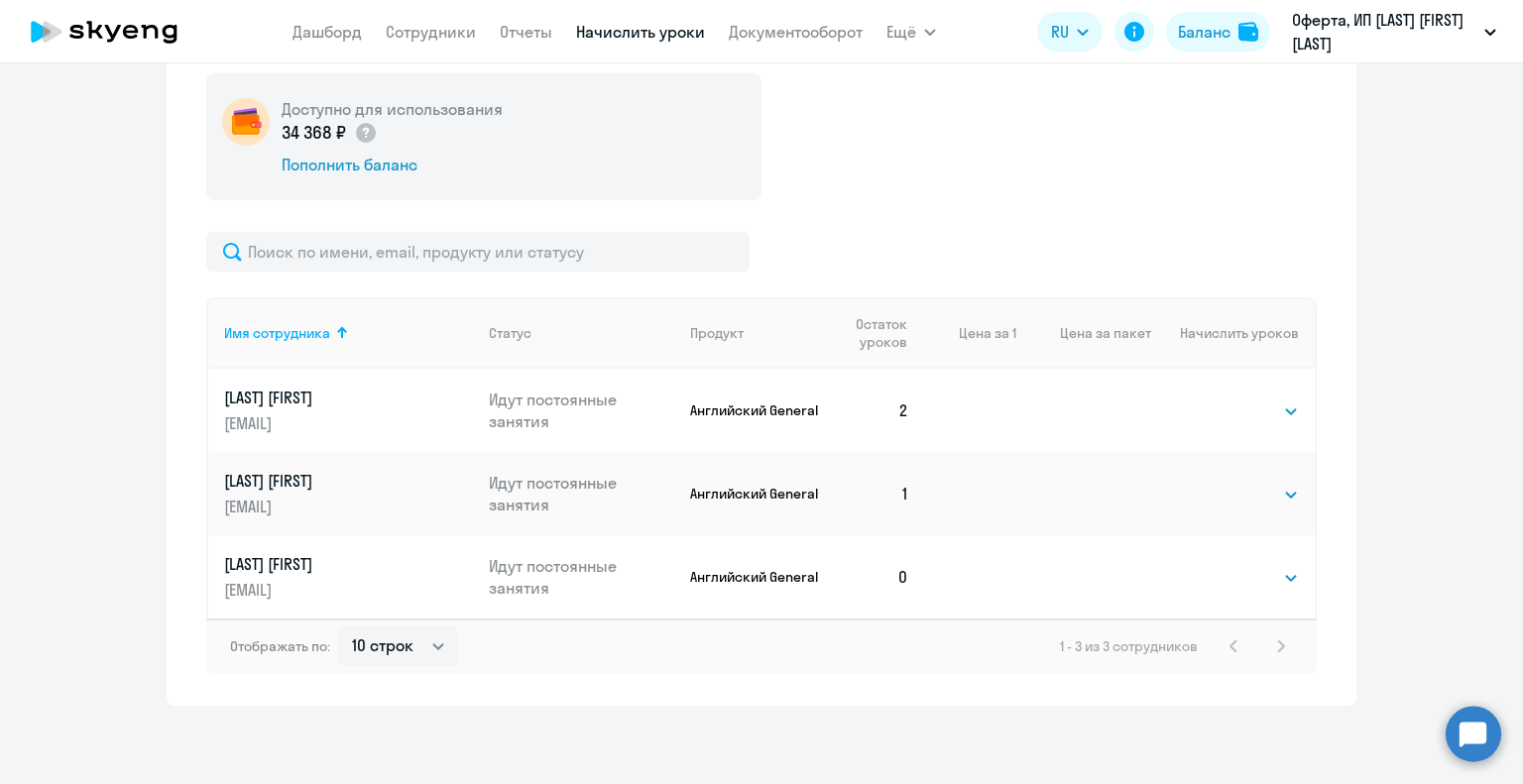 select on "8" 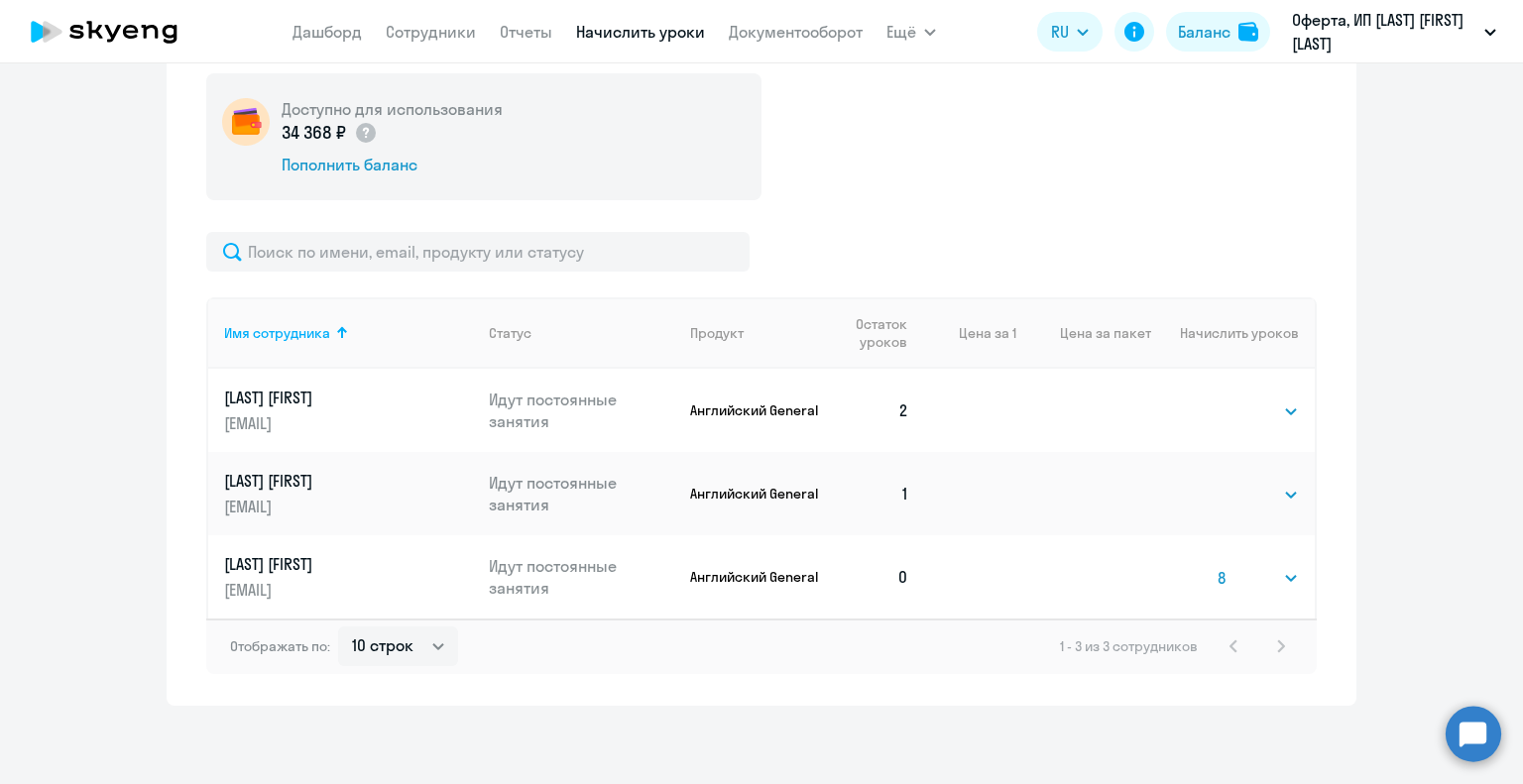 click on "Выбрать   4   8   16   32   64   96   128" 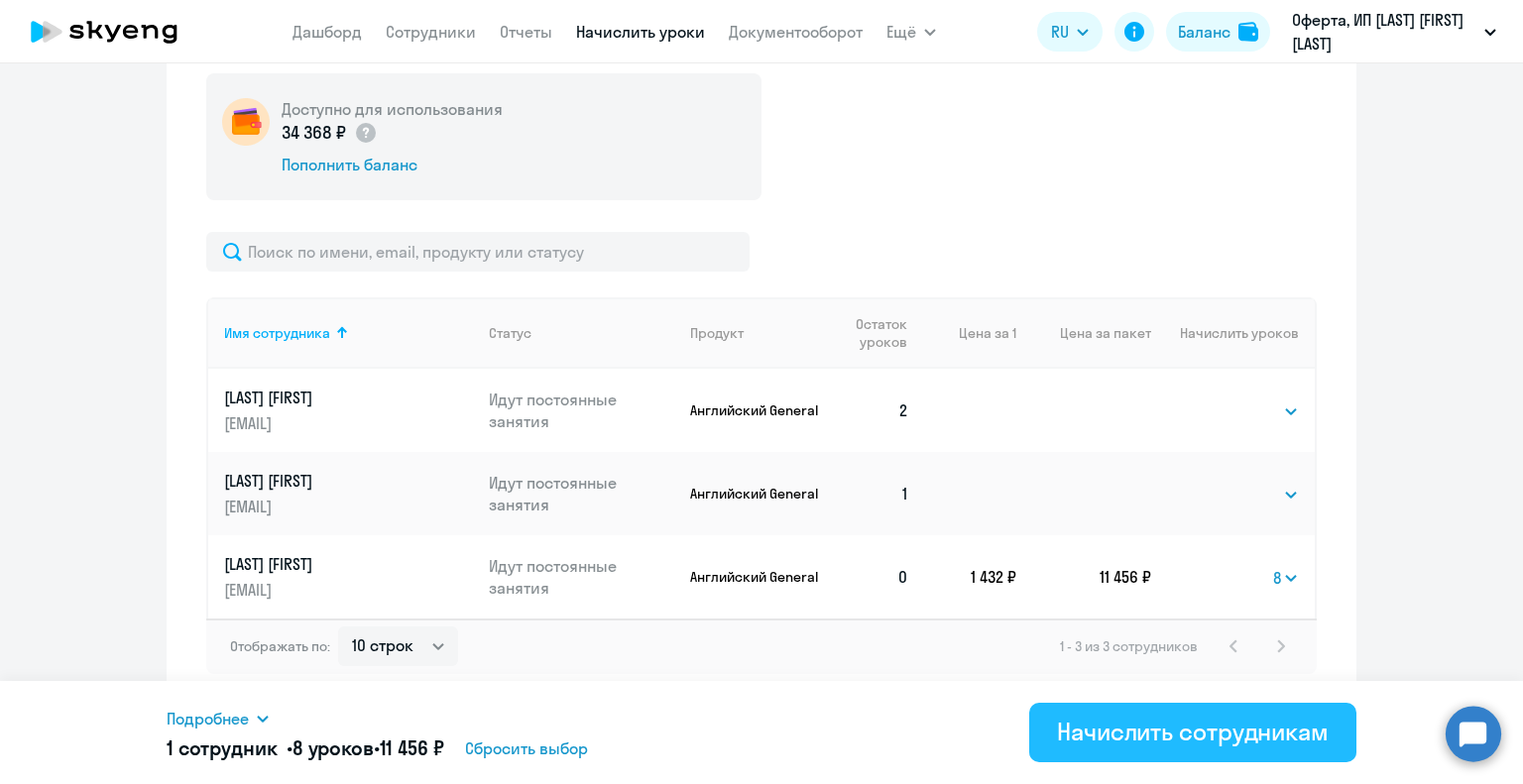 click on "Начислить сотрудникам" at bounding box center (1193, 731) 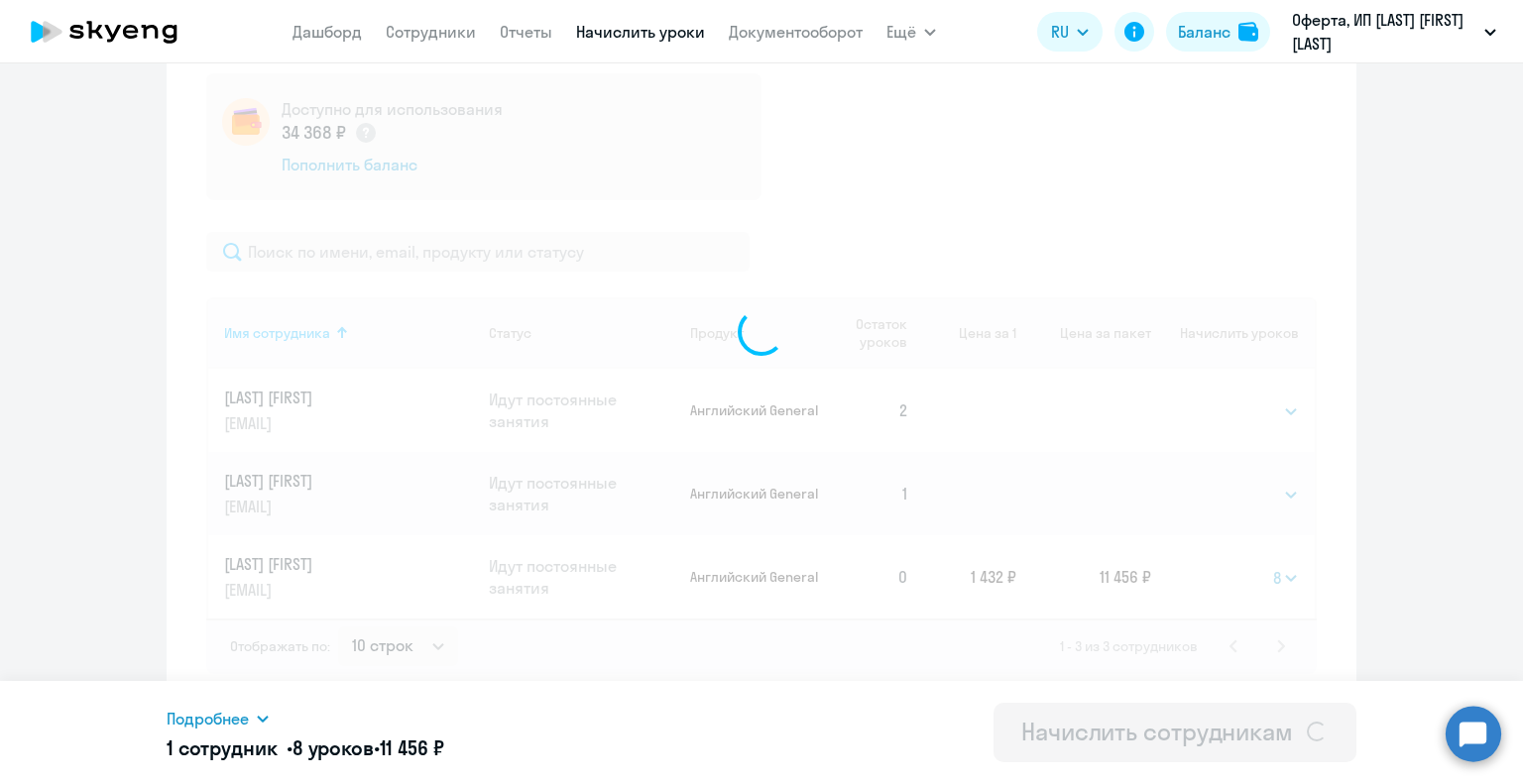 select 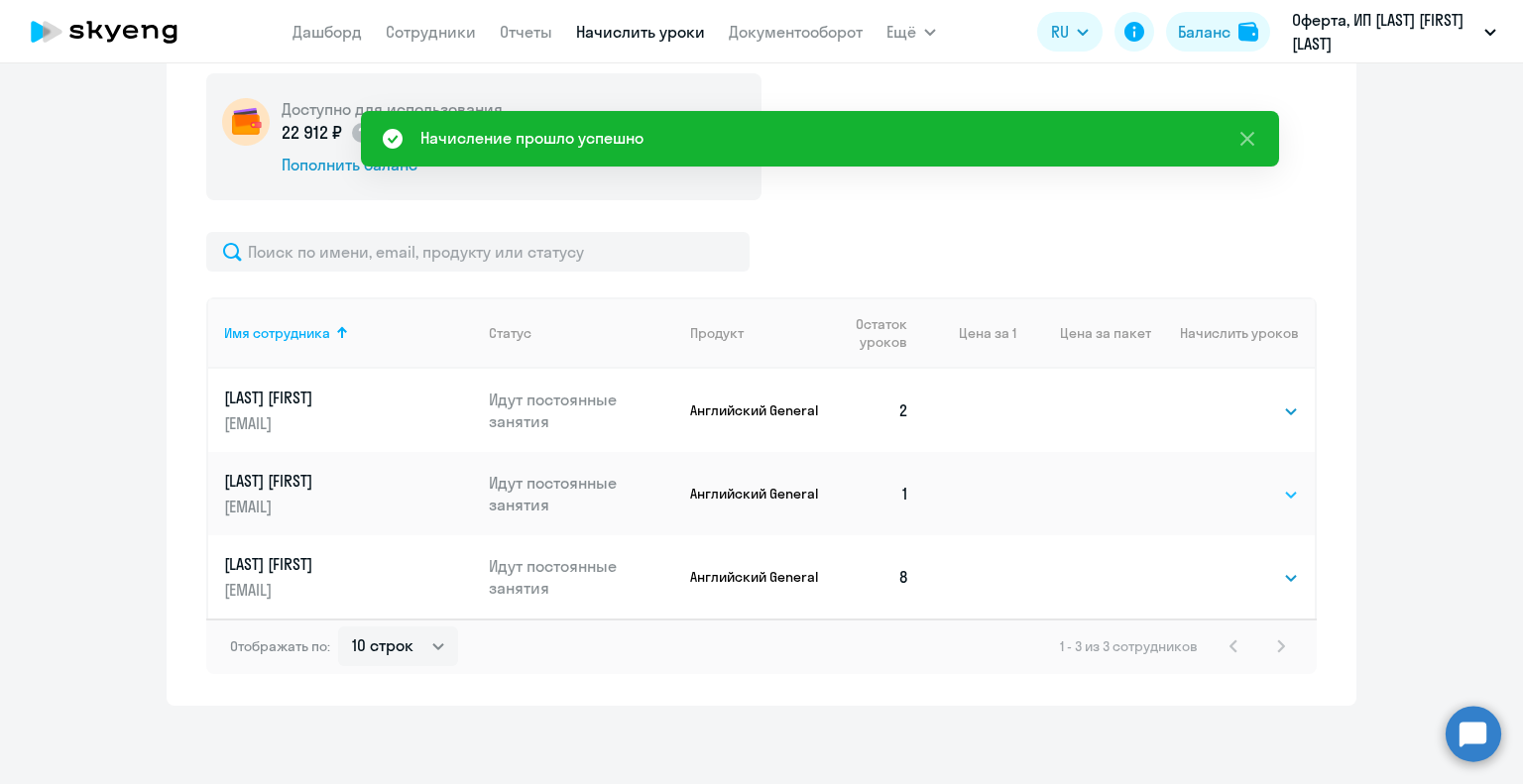 click on "Выбрать   4   8   16   32   64   96   128" 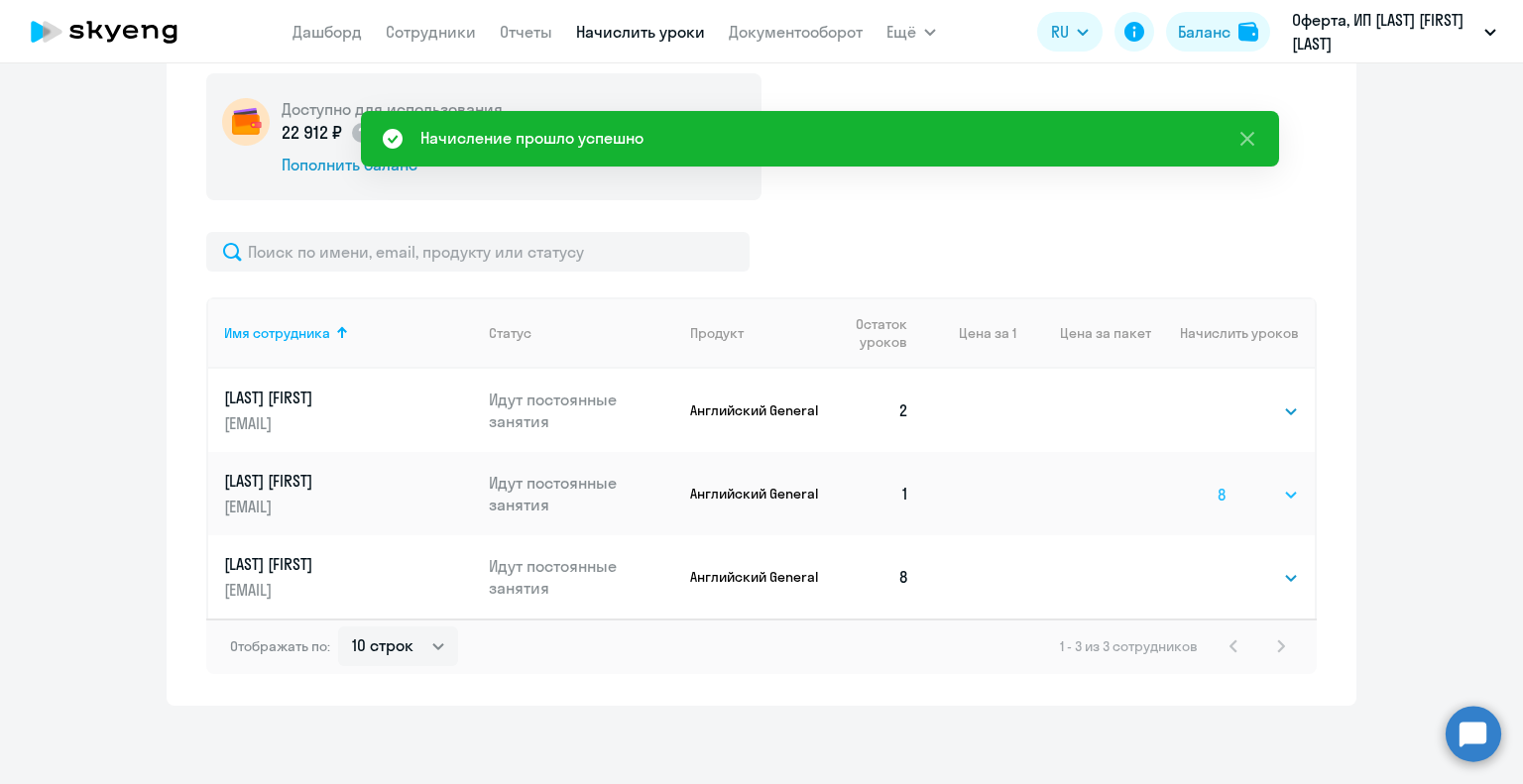 click on "Выбрать   4   8   16   32   64   96   128" 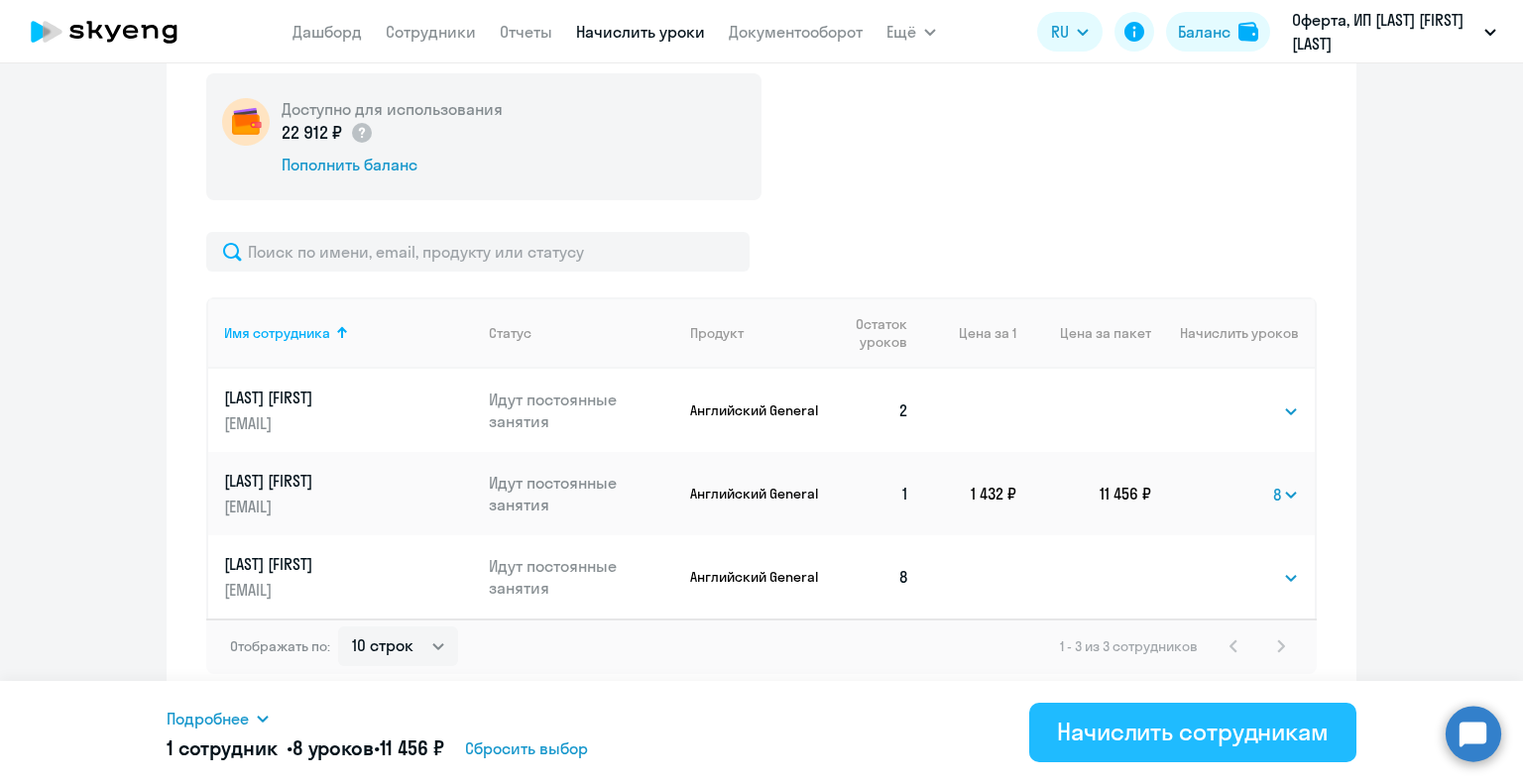 click on "Начислить сотрудникам" at bounding box center (1193, 731) 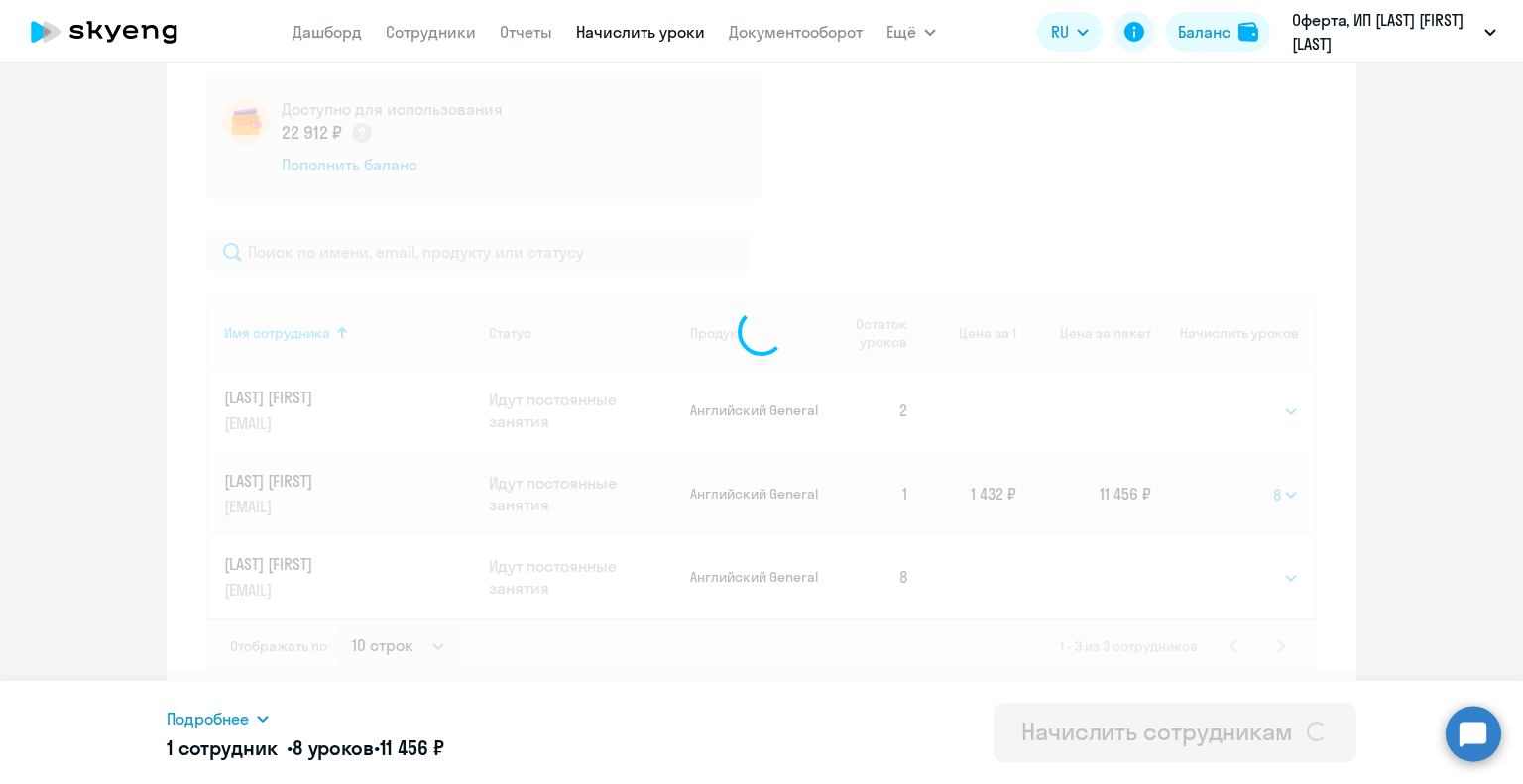 select 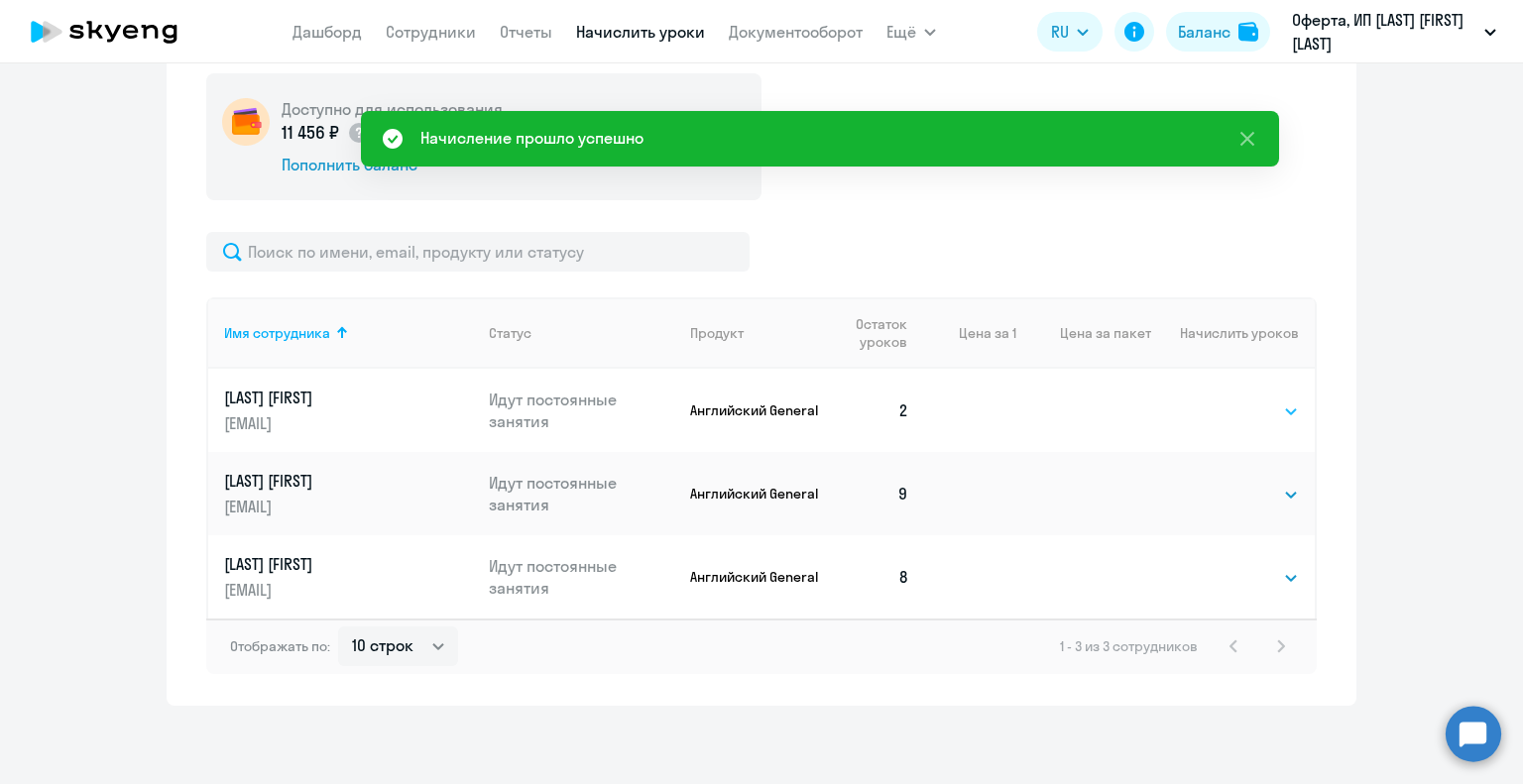 click on "Выбрать   4   8   16   32   64   96   128" 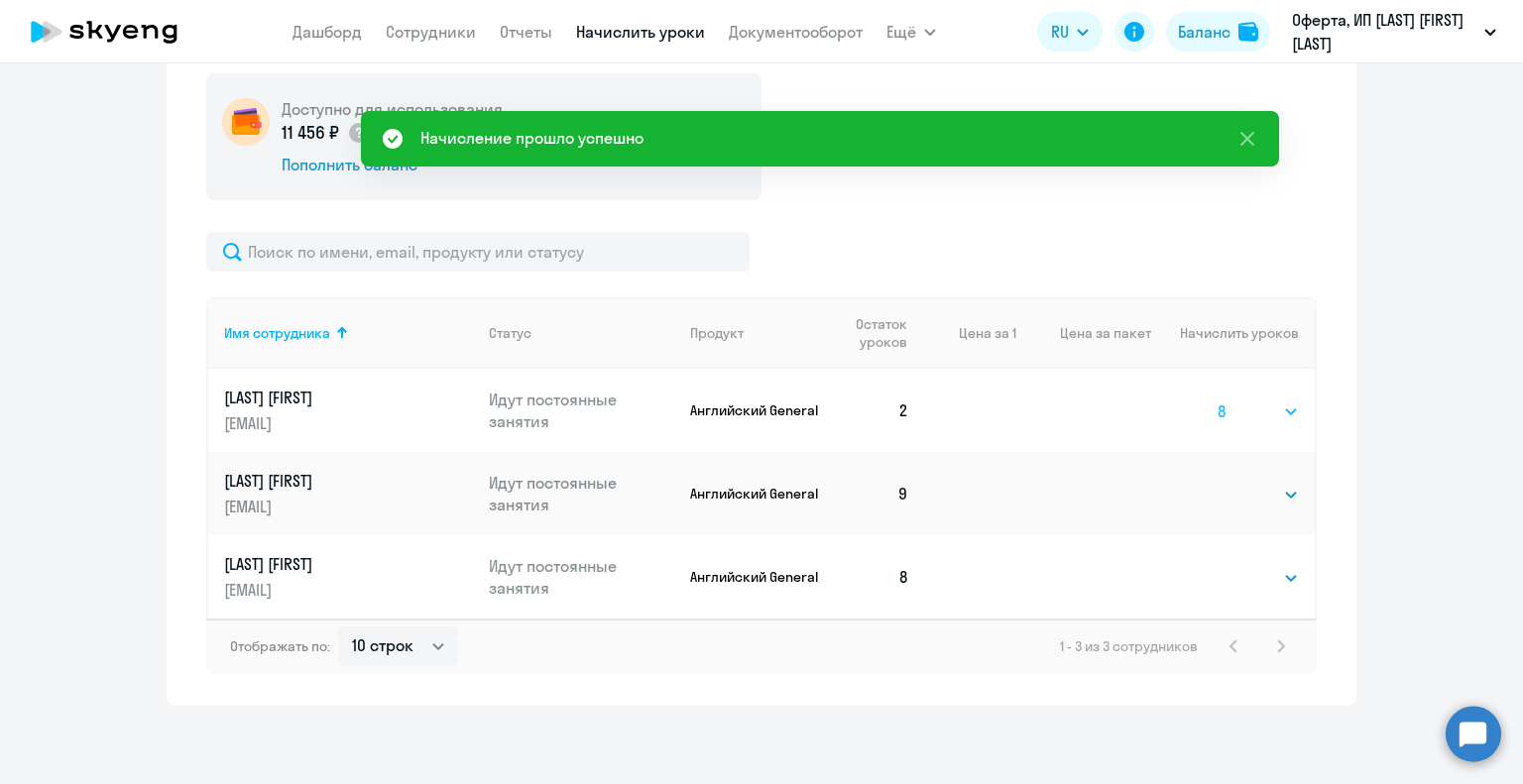 click on "Выбрать   4   8   16   32   64   96   128" 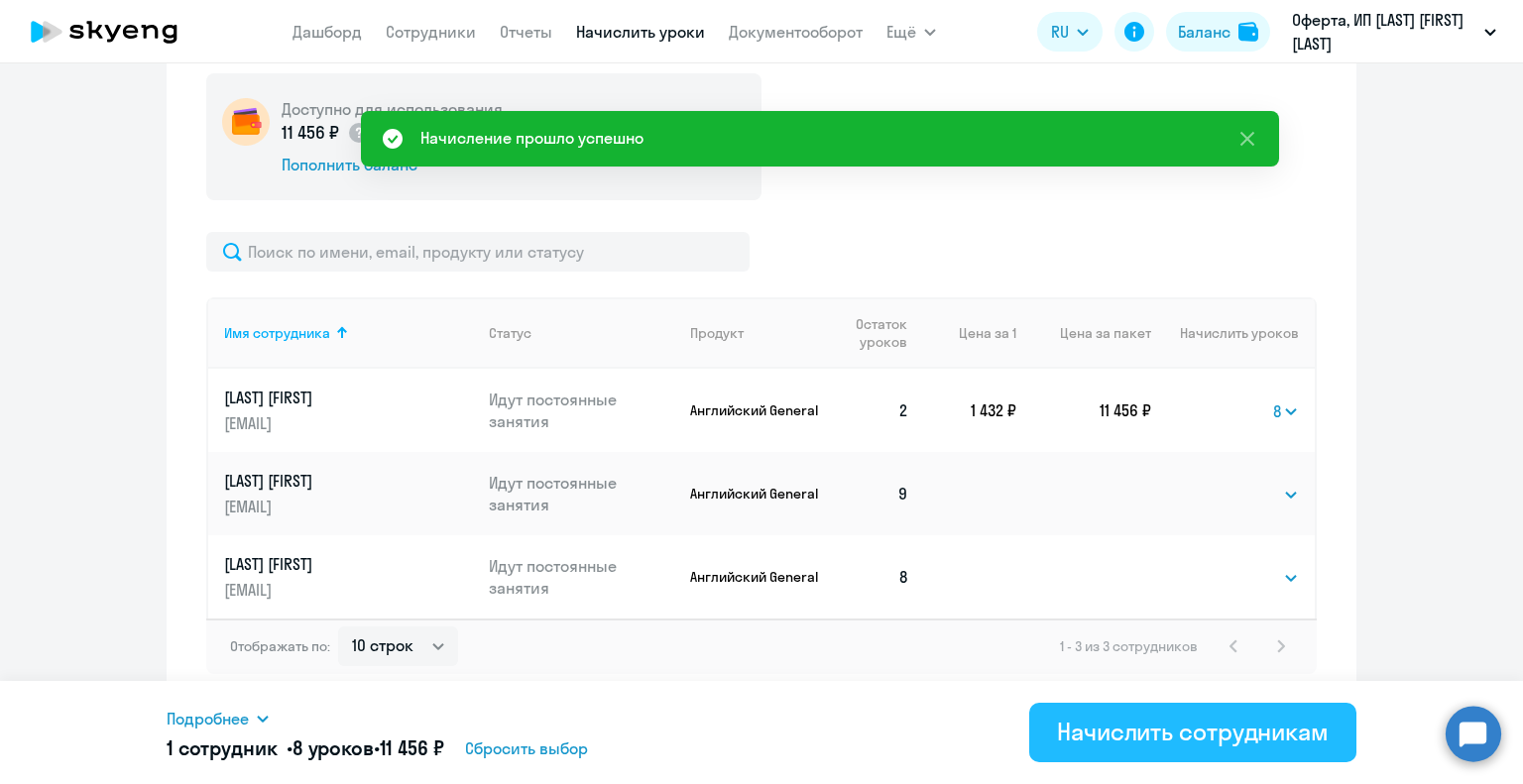 click on "Начислить сотрудникам" at bounding box center (1193, 731) 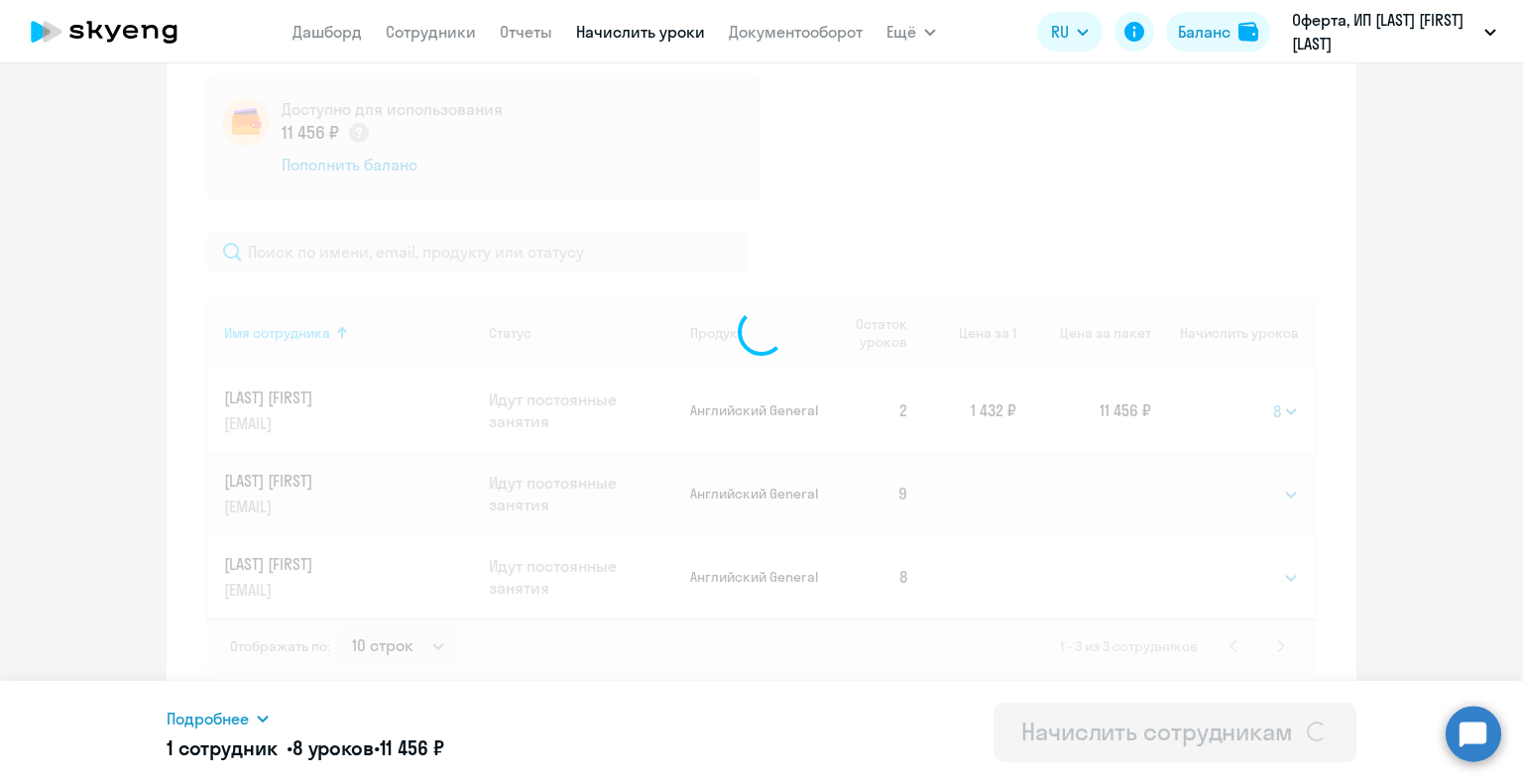 select 